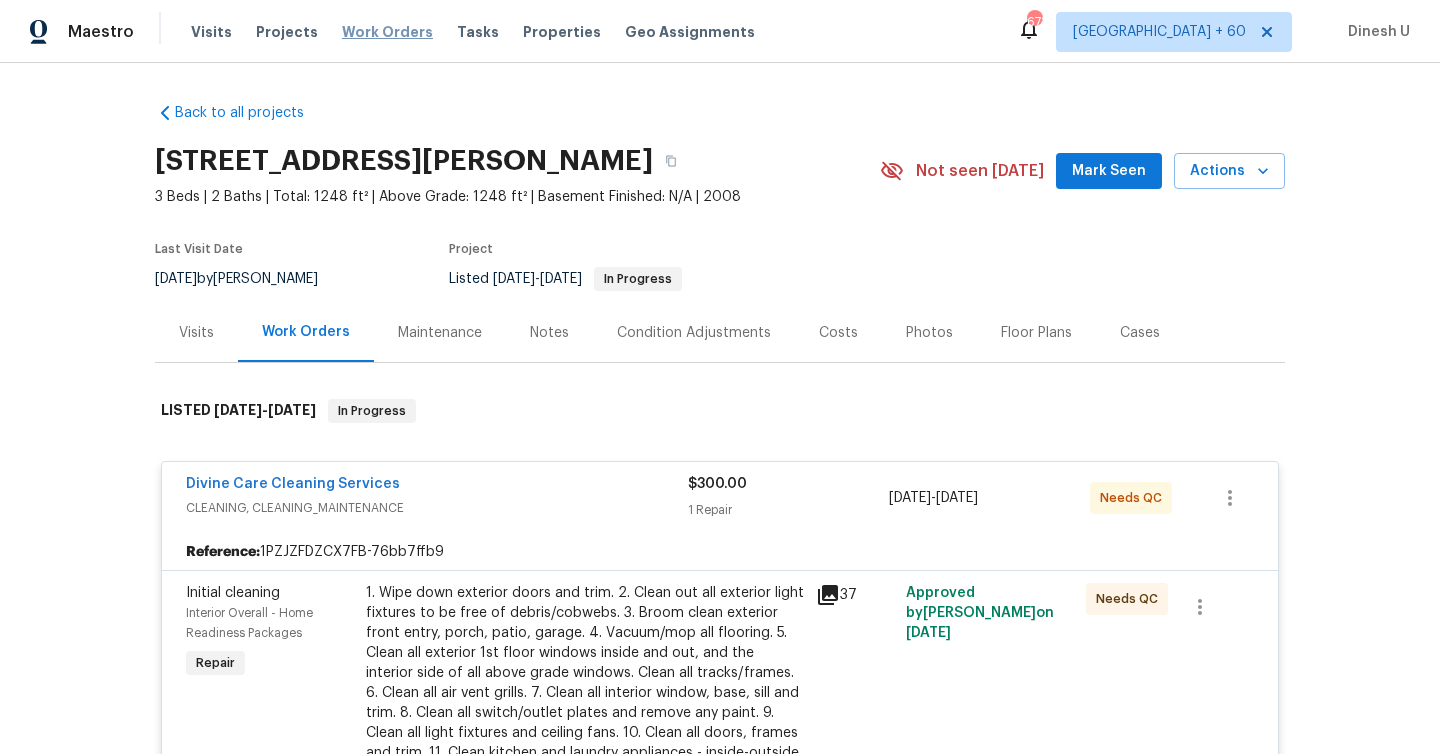 scroll, scrollTop: 0, scrollLeft: 0, axis: both 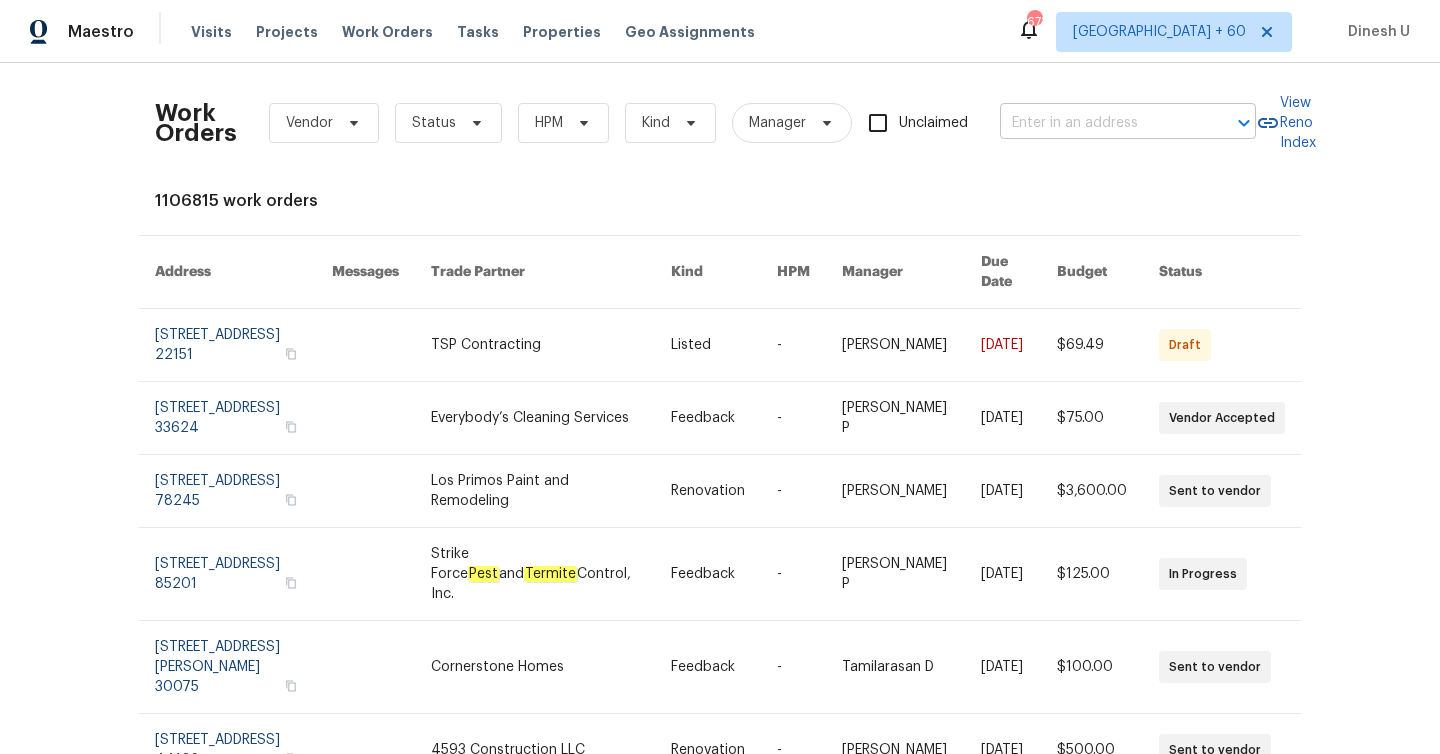 click at bounding box center (1100, 123) 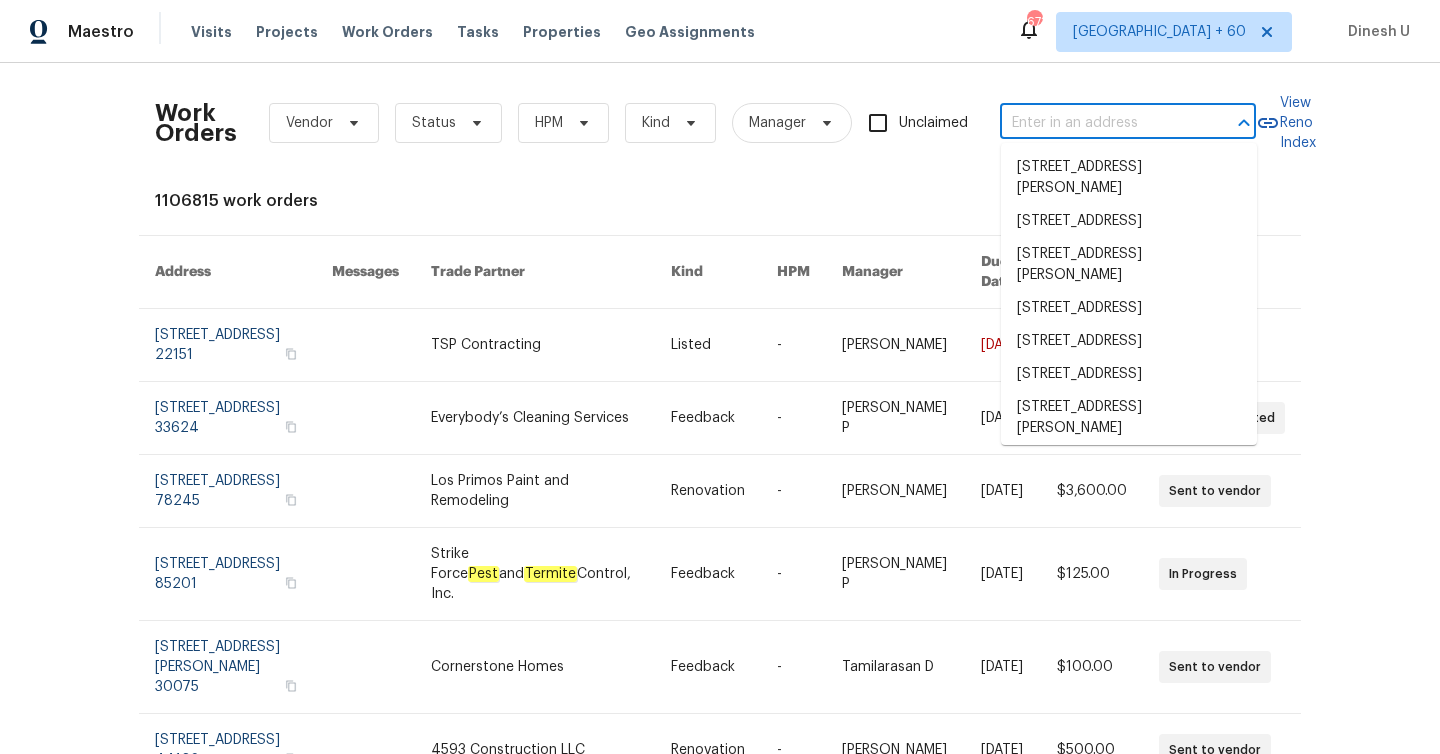 paste on "2807 Clingman St Hopewell, VA 23860" 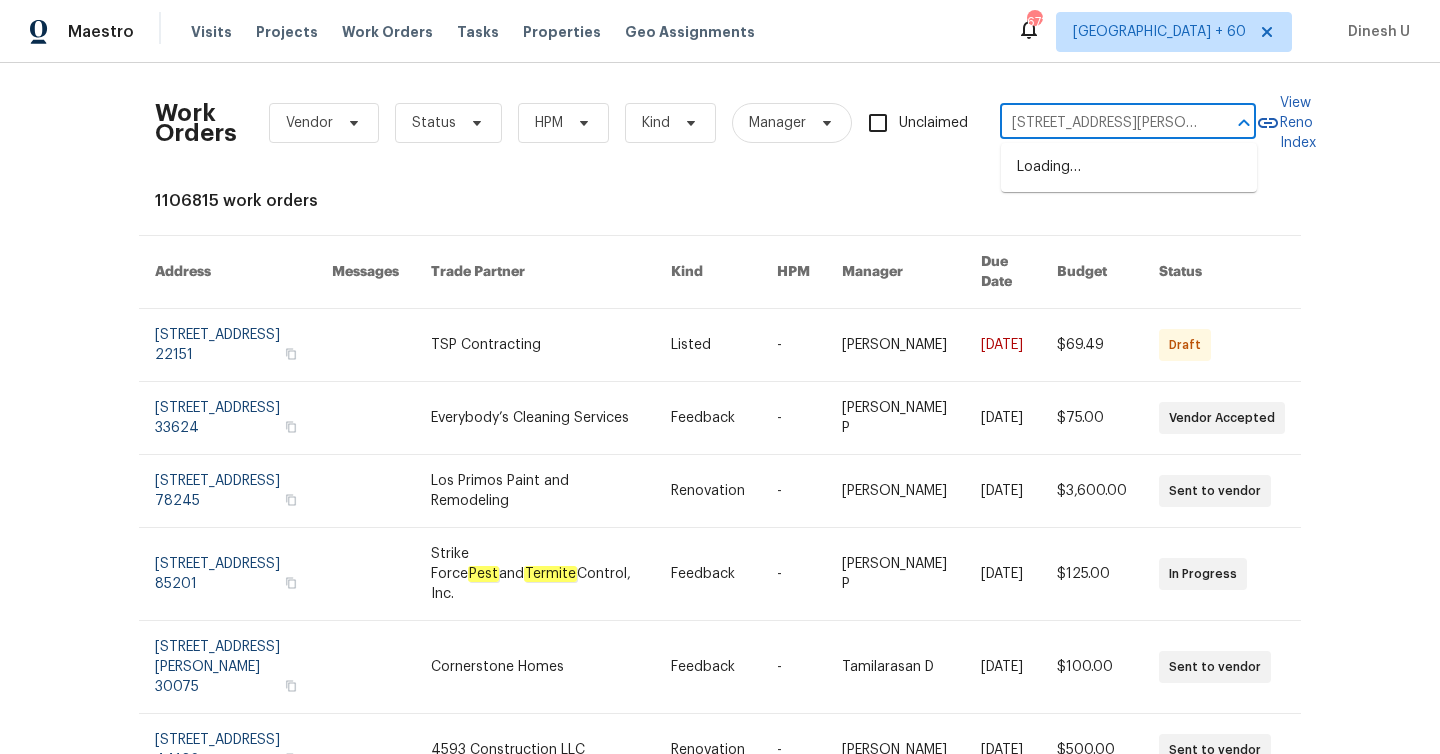 scroll, scrollTop: 0, scrollLeft: 65, axis: horizontal 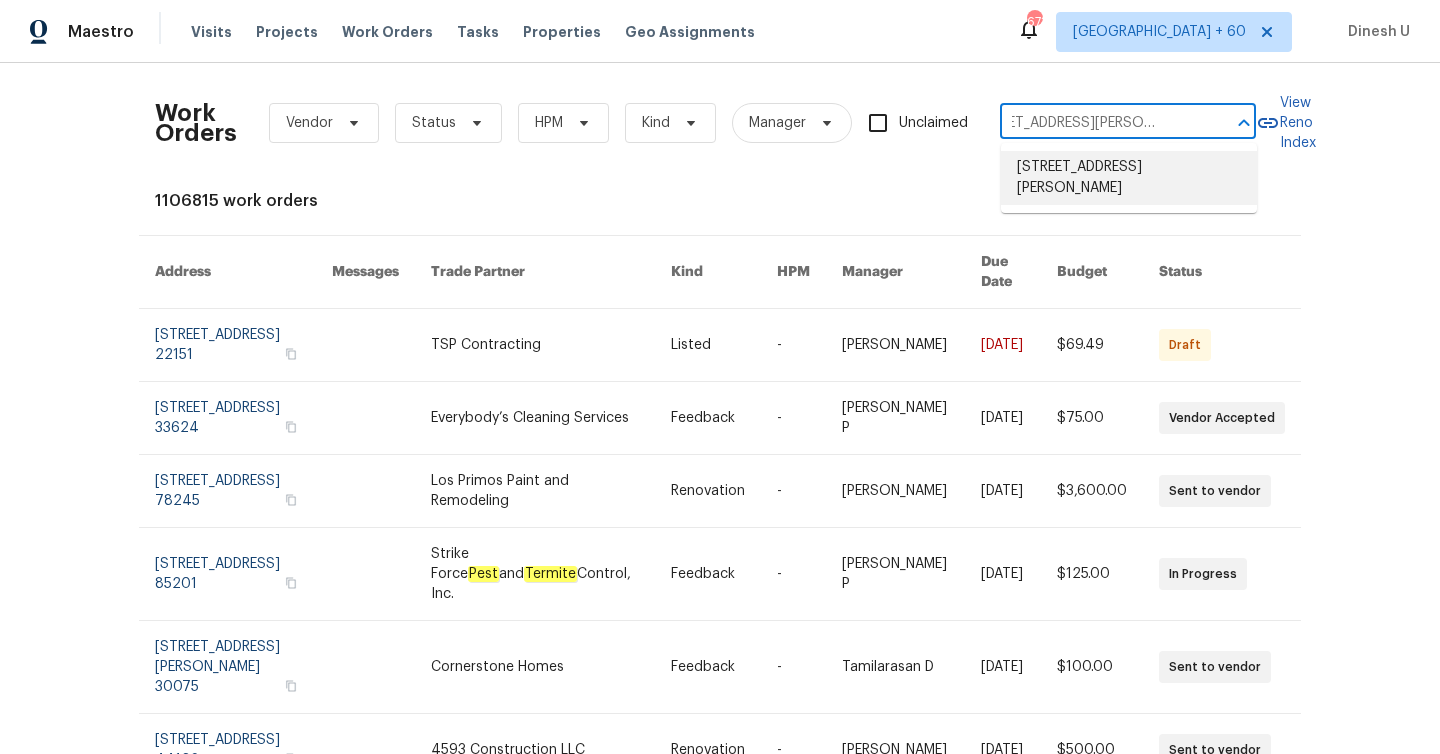 click on "2807 Clingman St, Hopewell, VA 23860" at bounding box center [1129, 178] 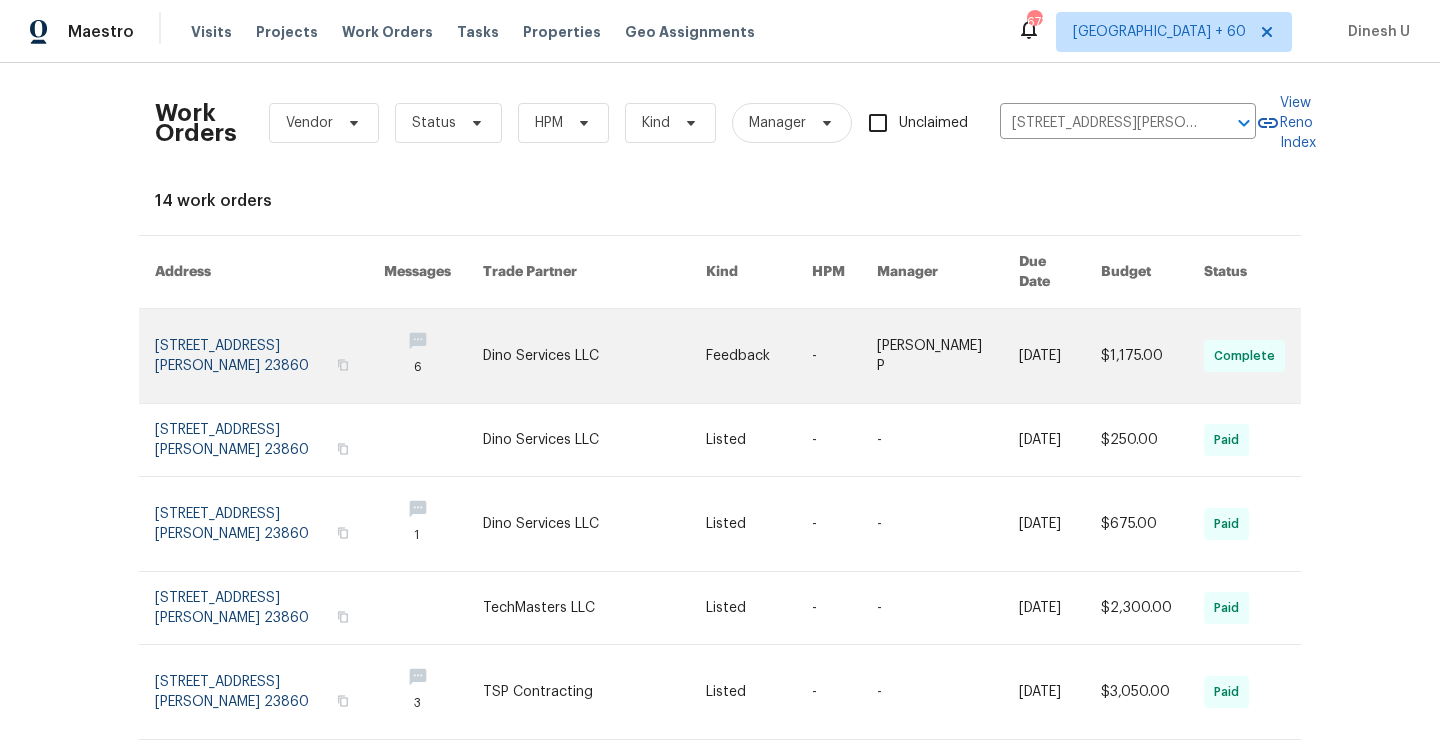 click at bounding box center [269, 356] 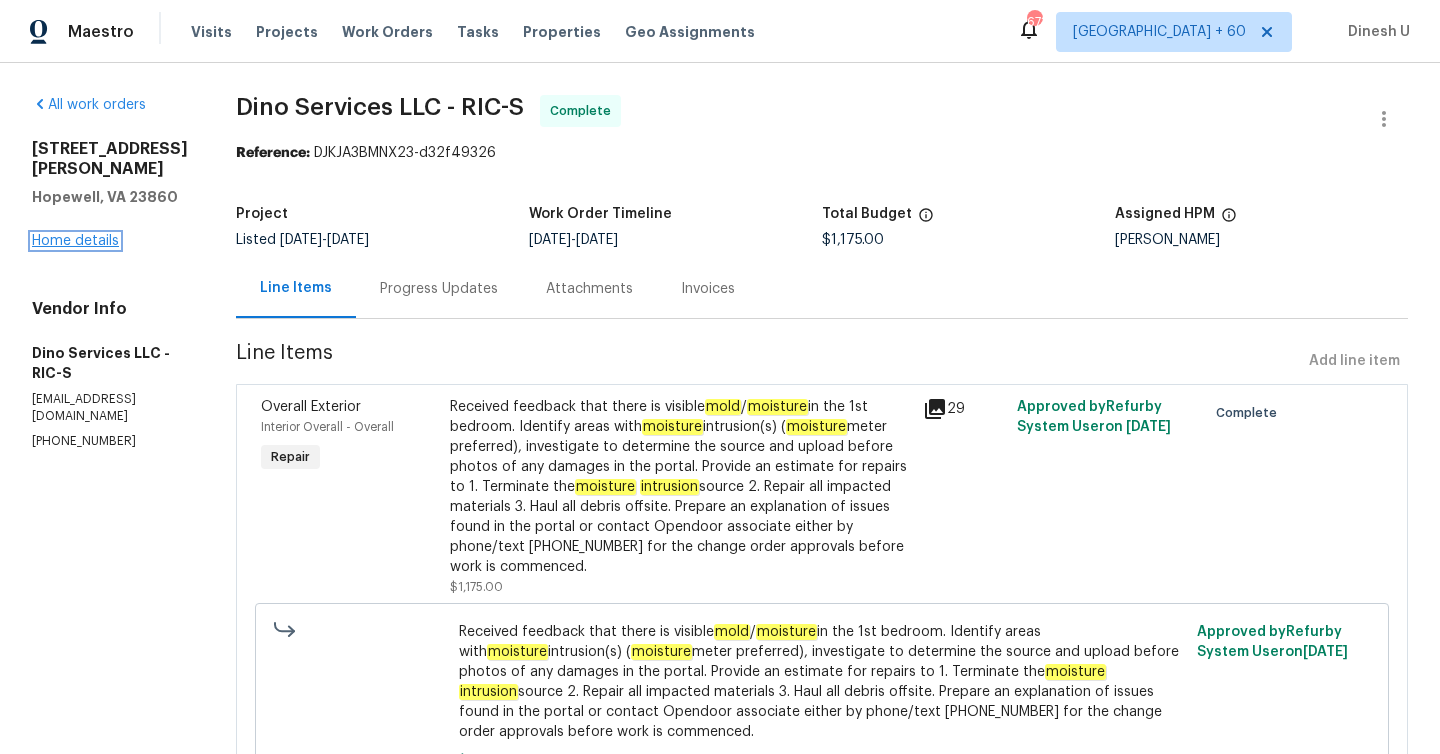 click on "Home details" at bounding box center (75, 241) 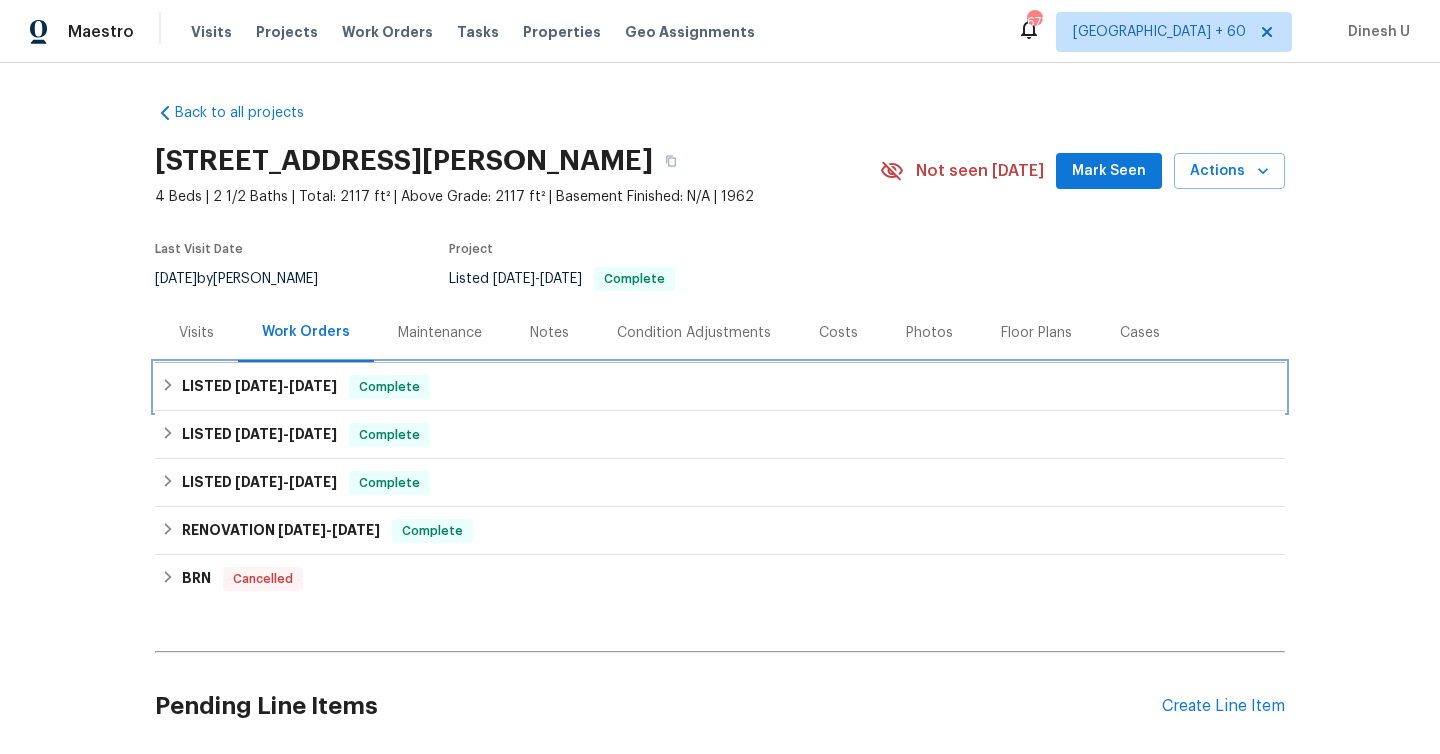 click on "LISTED   7/9/25  -  7/18/25" at bounding box center [259, 387] 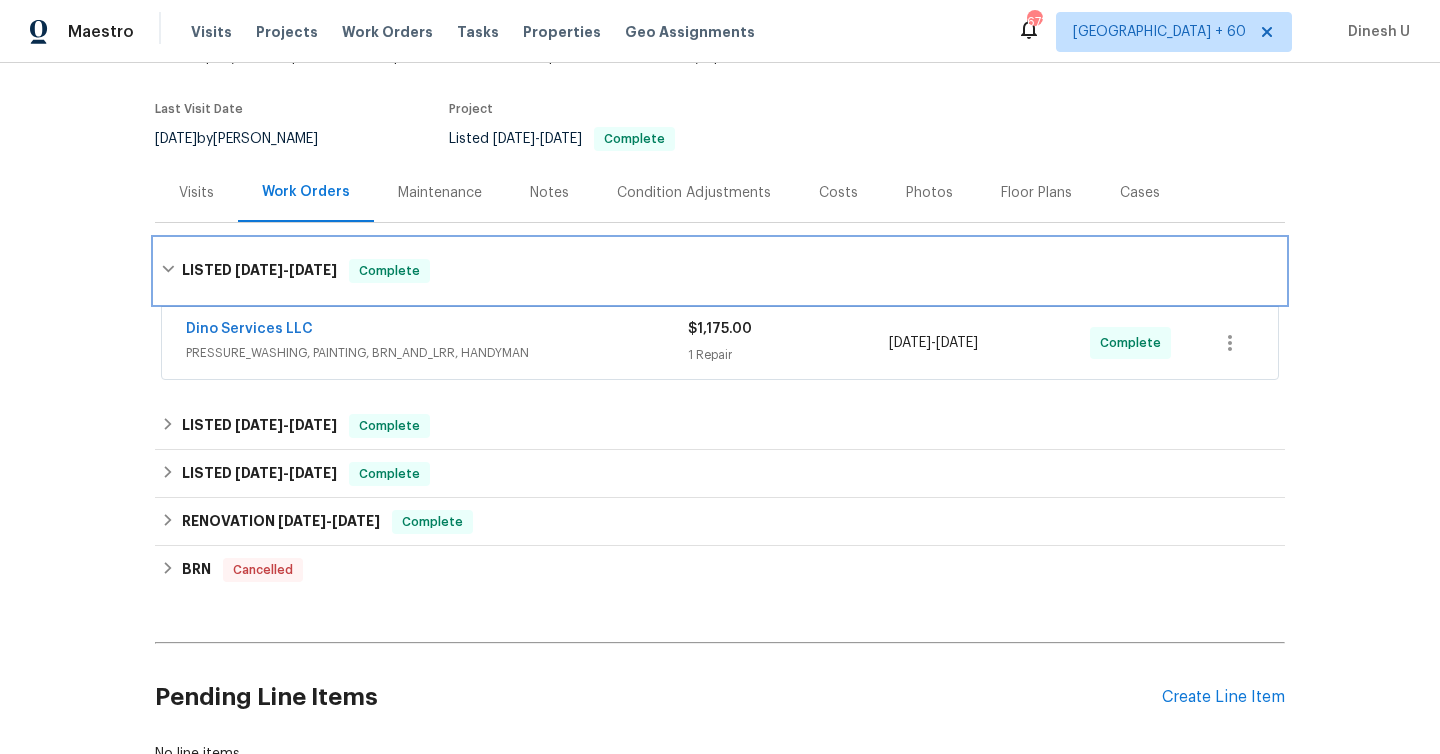 scroll, scrollTop: 172, scrollLeft: 0, axis: vertical 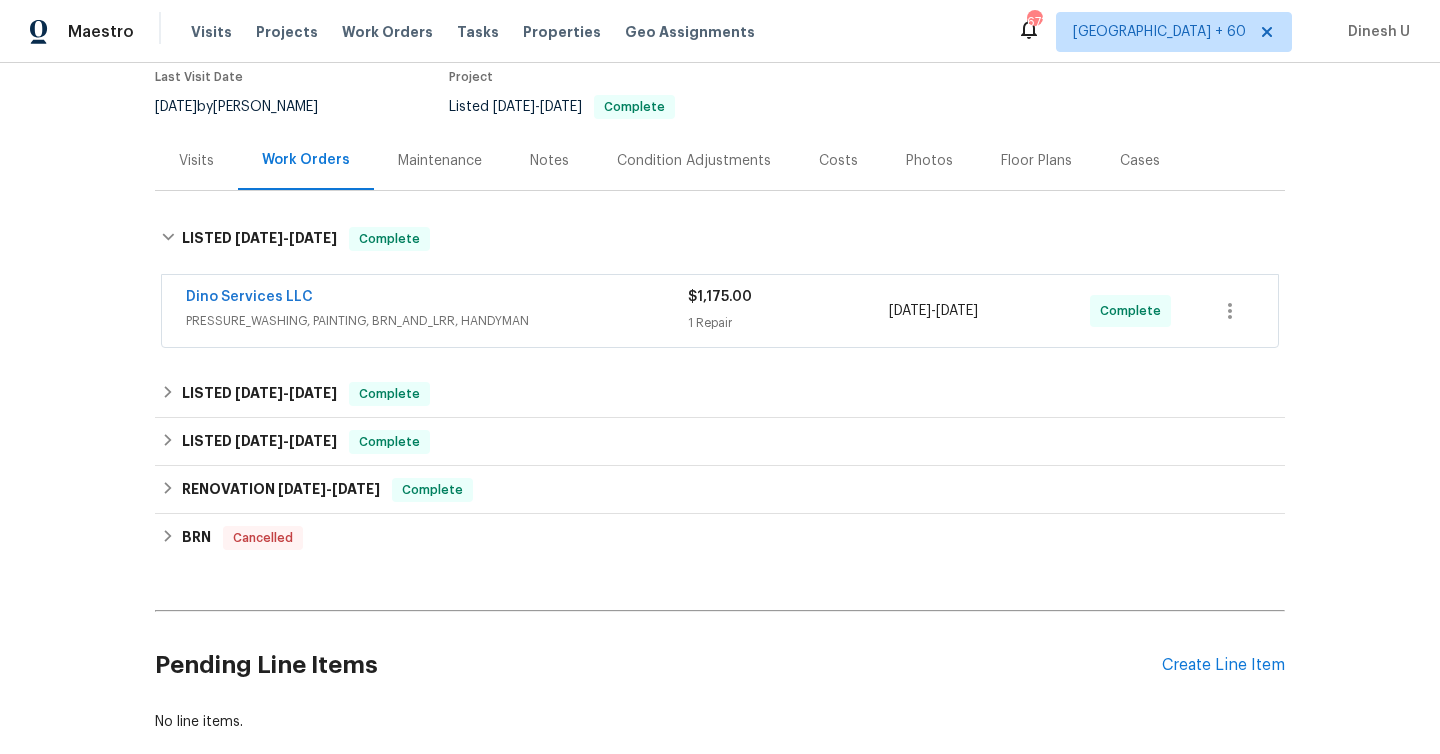 click on "1 Repair" at bounding box center [788, 323] 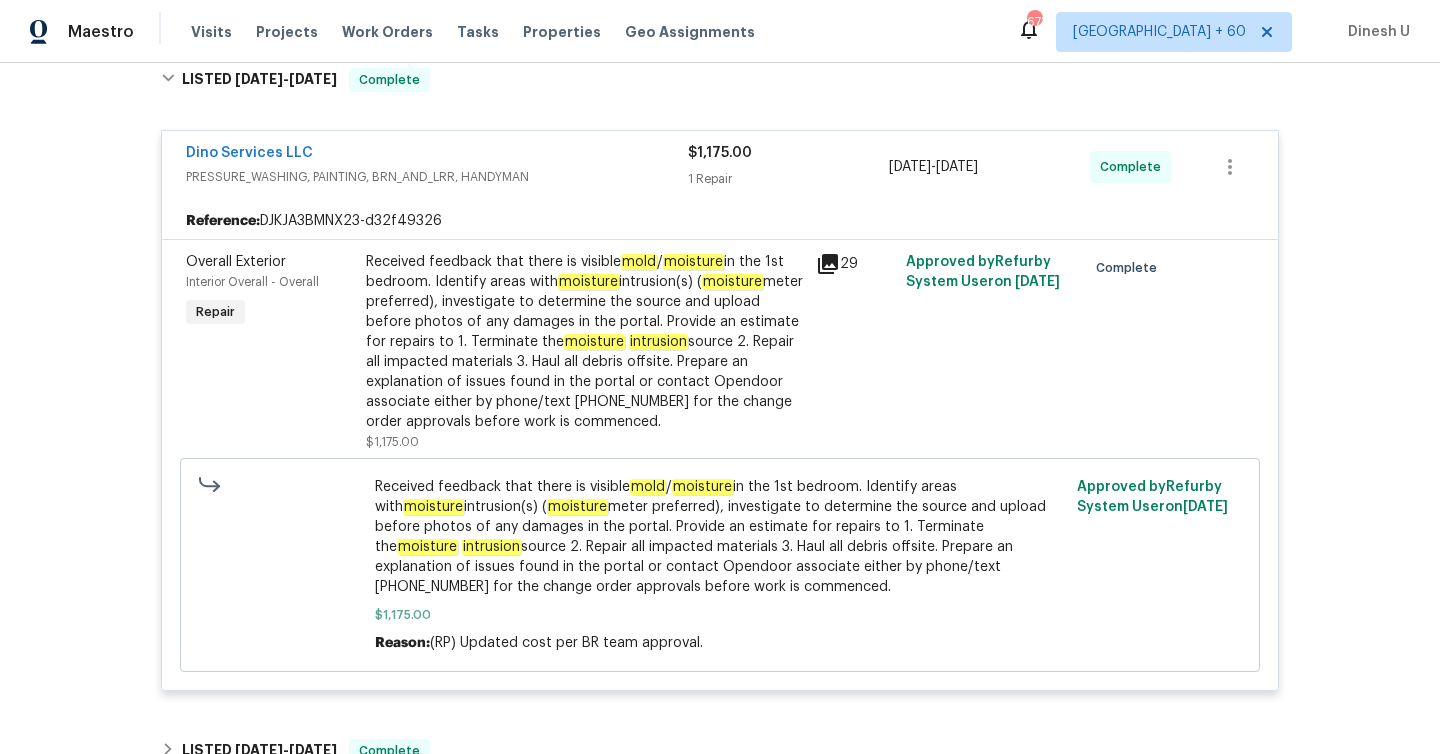 scroll, scrollTop: 341, scrollLeft: 0, axis: vertical 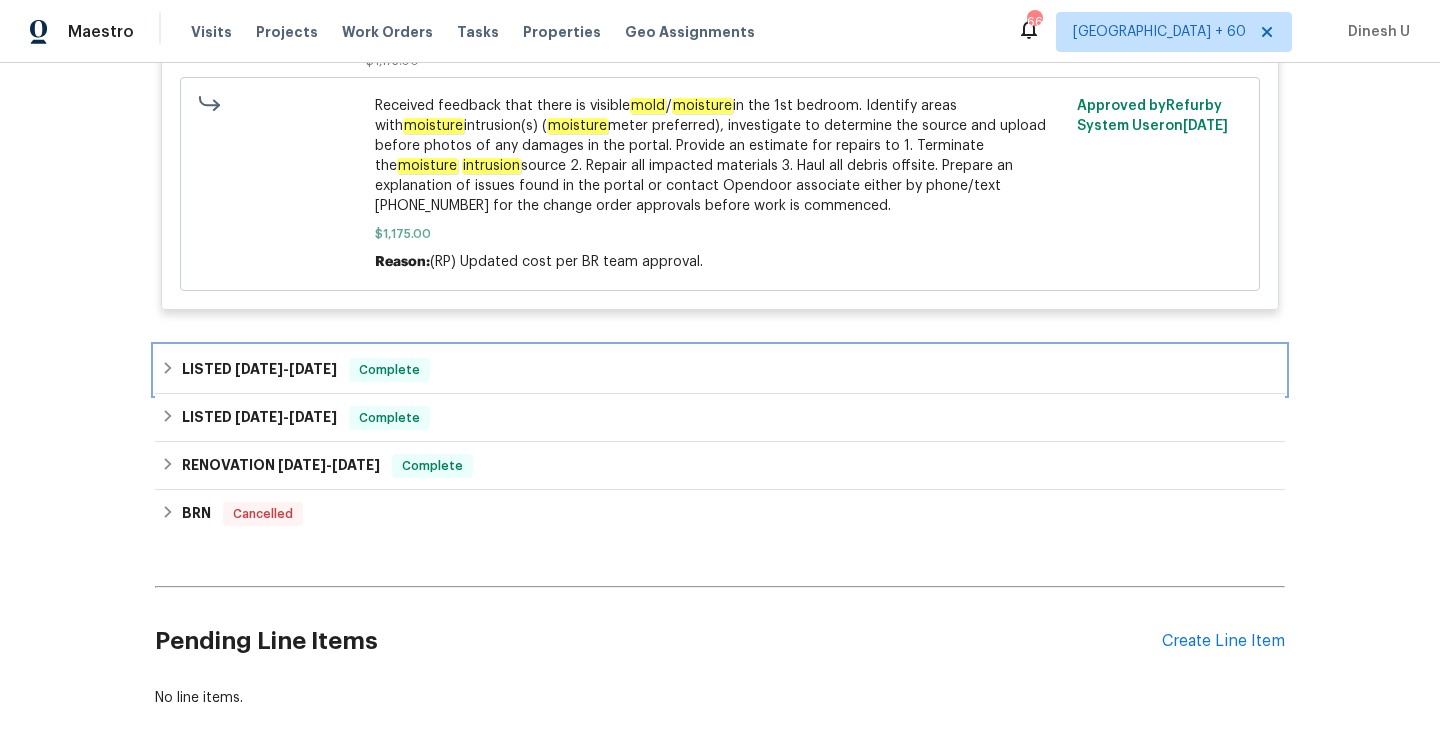 click on "6/5/25" at bounding box center (313, 369) 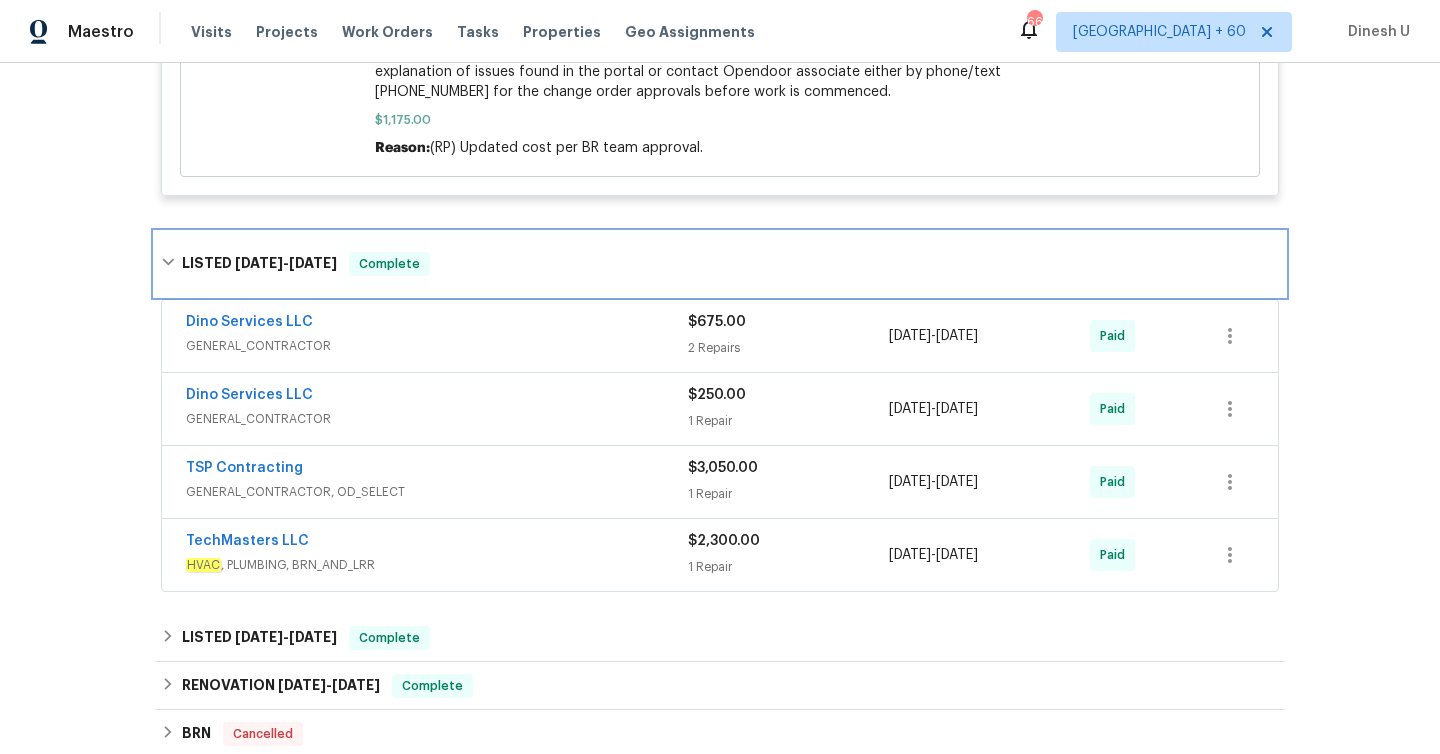 scroll, scrollTop: 835, scrollLeft: 0, axis: vertical 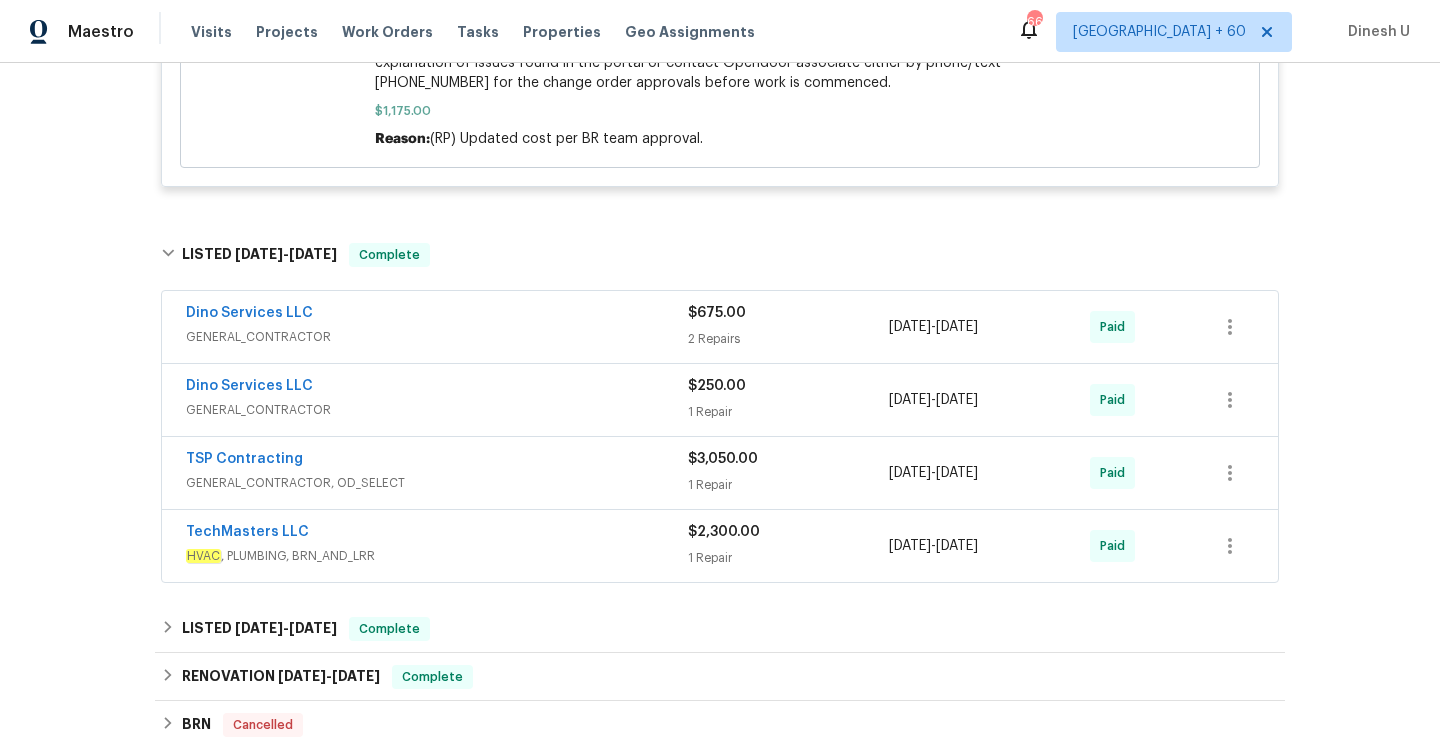 click on "$675.00 2 Repairs" at bounding box center [788, 327] 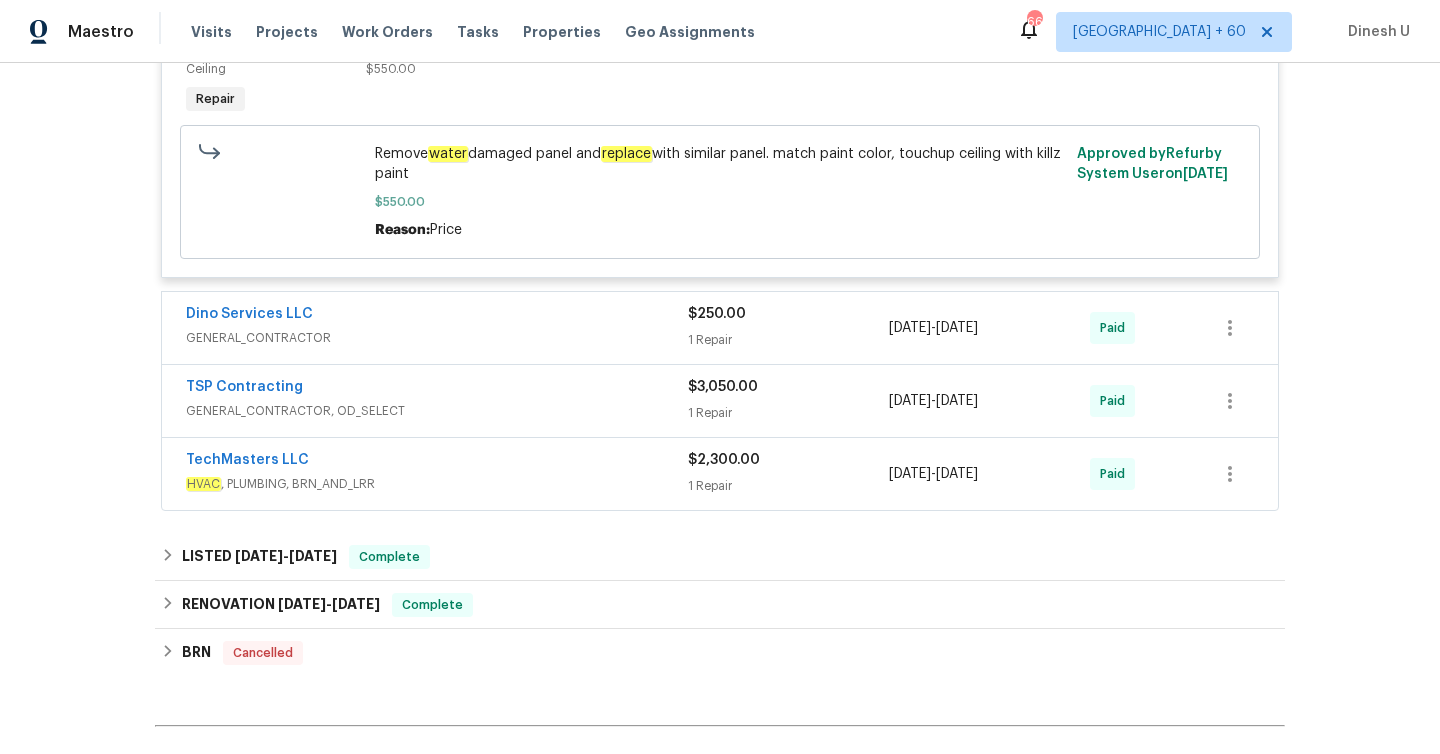 scroll, scrollTop: 1401, scrollLeft: 0, axis: vertical 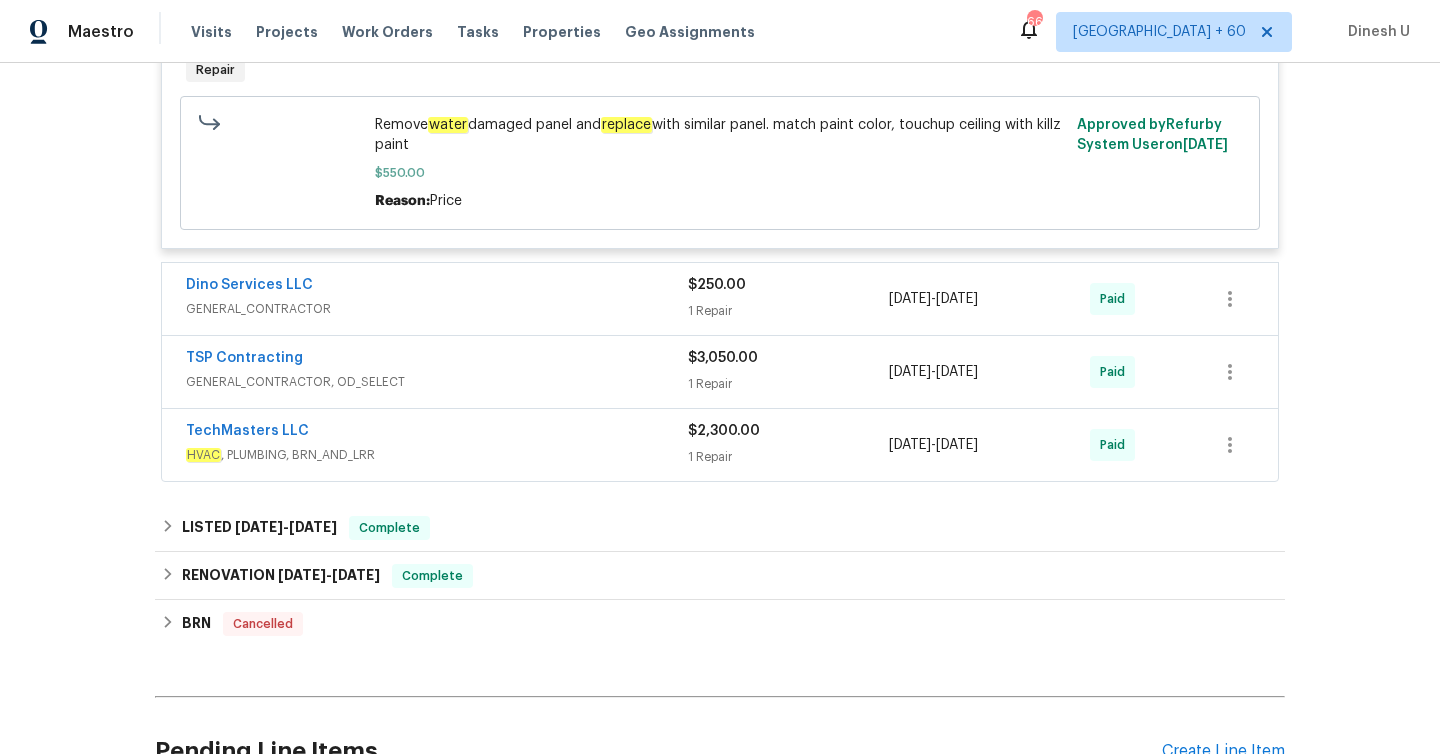 click on "1 Repair" at bounding box center (788, 311) 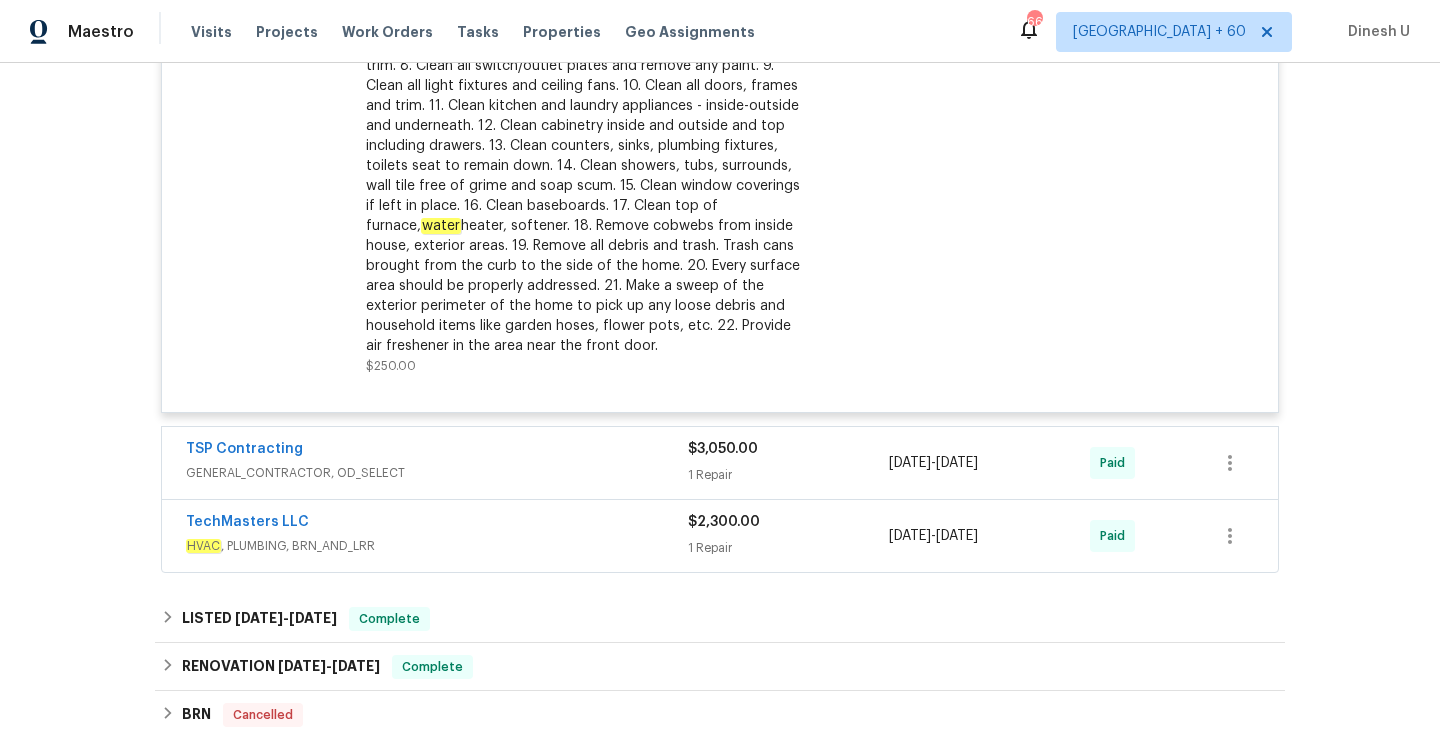 scroll, scrollTop: 1880, scrollLeft: 0, axis: vertical 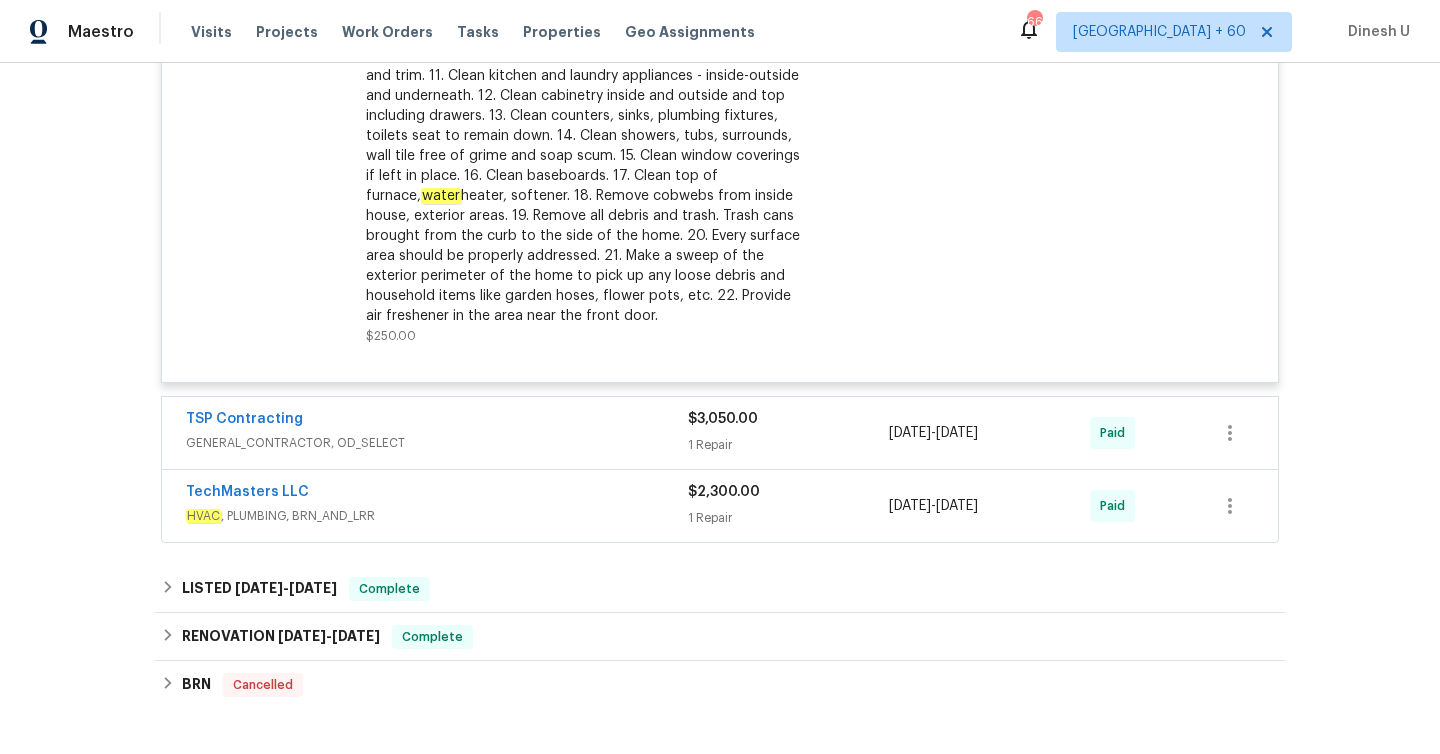 click on "$3,050.00 1 Repair" at bounding box center [788, 433] 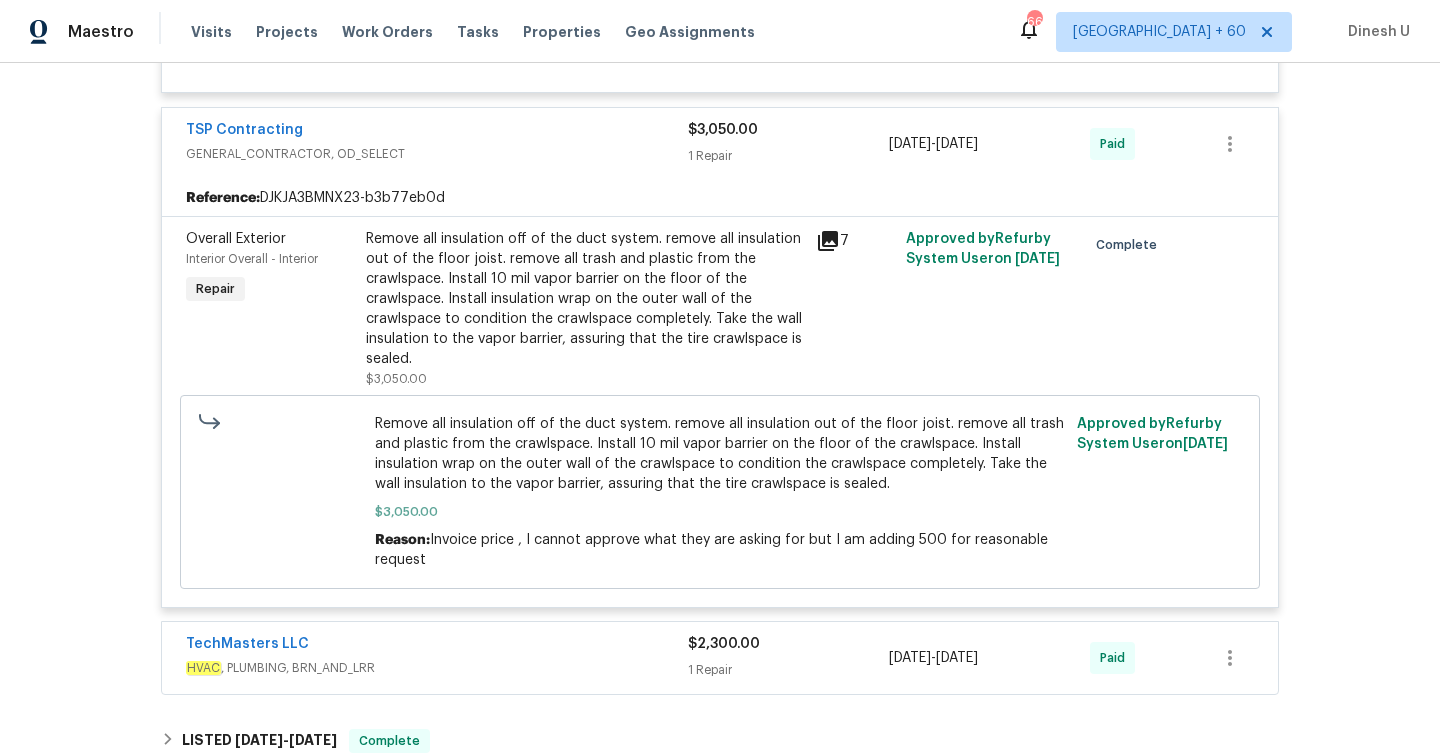 scroll, scrollTop: 2177, scrollLeft: 0, axis: vertical 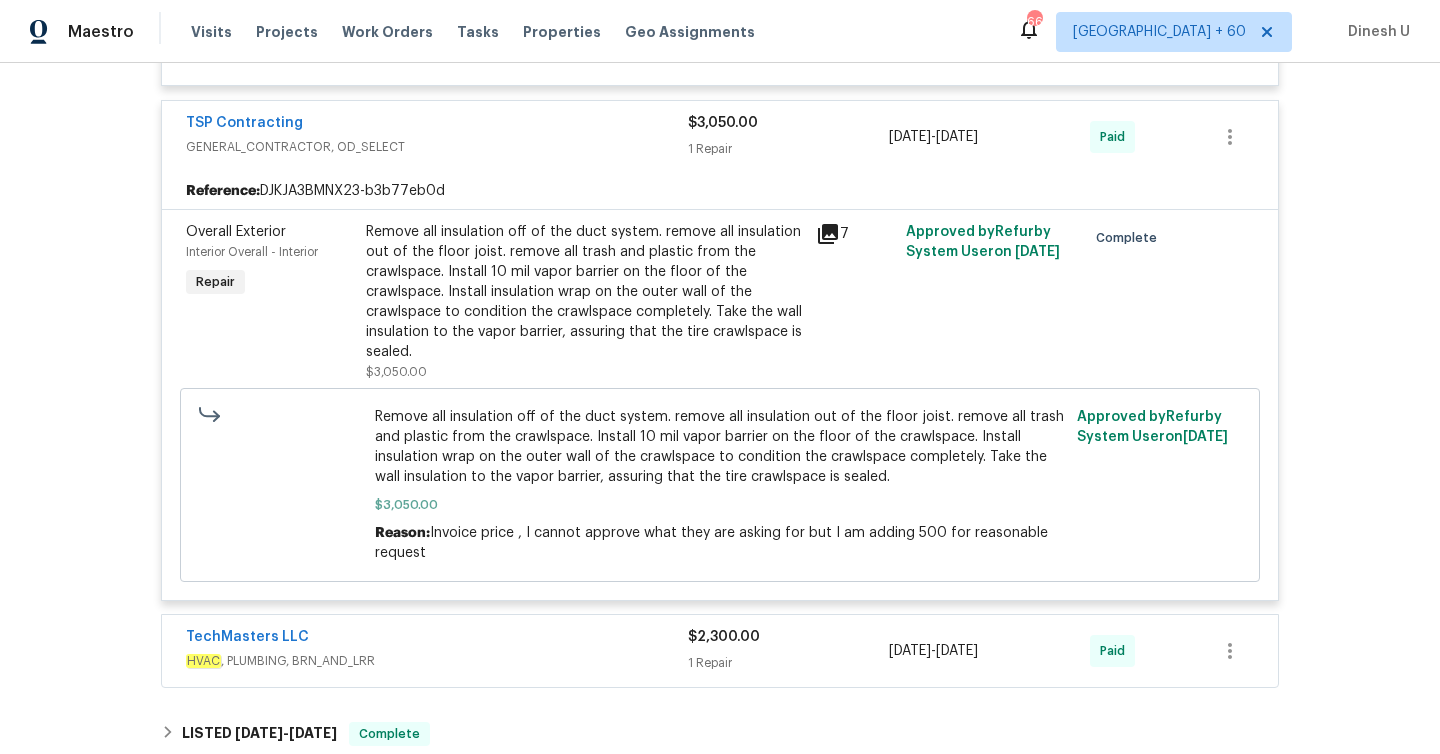 click on "Remove all insulation off of the duct system. remove all insulation out of the floor joist. remove all trash and plastic from the crawlspace.
Install 10 mil vapor barrier on the floor of the crawlspace. Install insulation wrap on the outer wall of the crawlspace to condition the crawlspace completely. Take the wall insulation to the vapor barrier, assuring that the tire crawlspace is sealed." at bounding box center [585, 292] 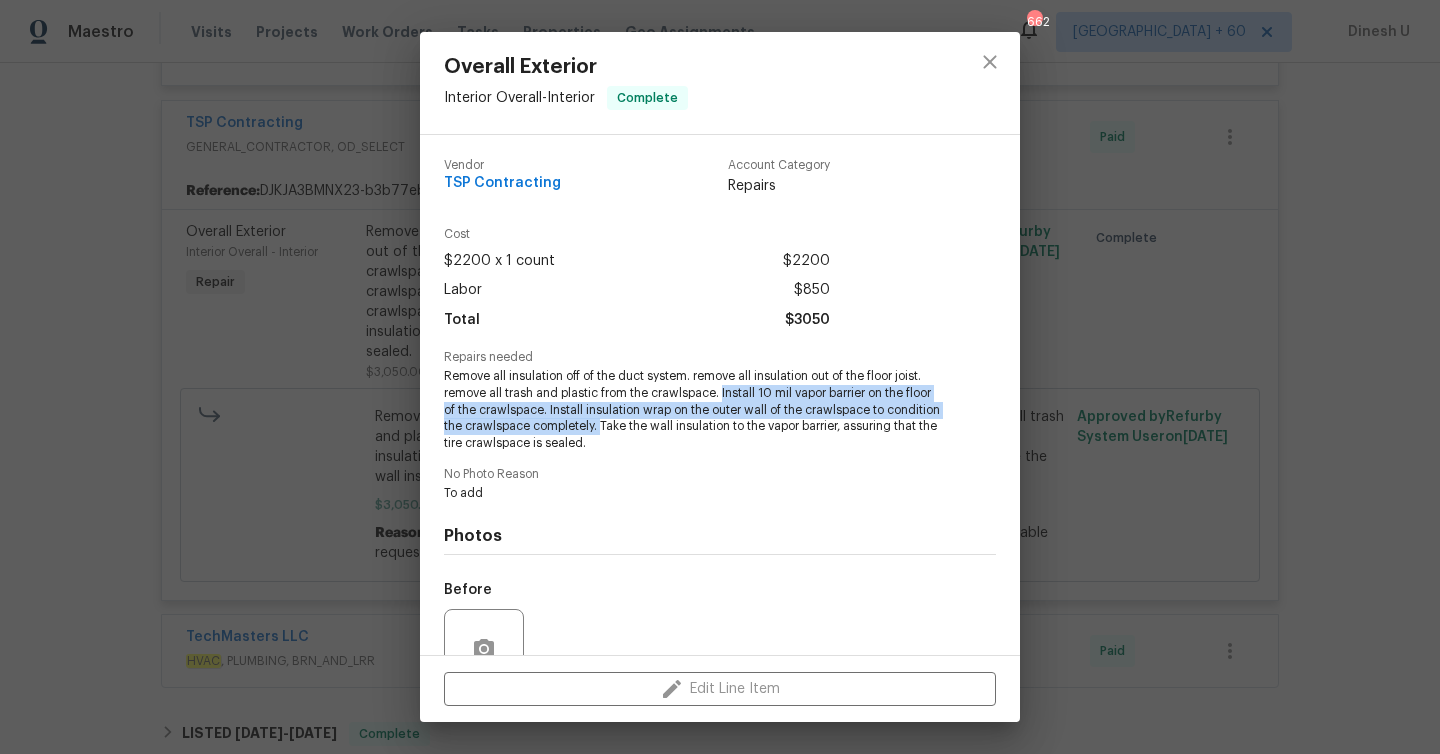 drag, startPoint x: 723, startPoint y: 394, endPoint x: 657, endPoint y: 419, distance: 70.5762 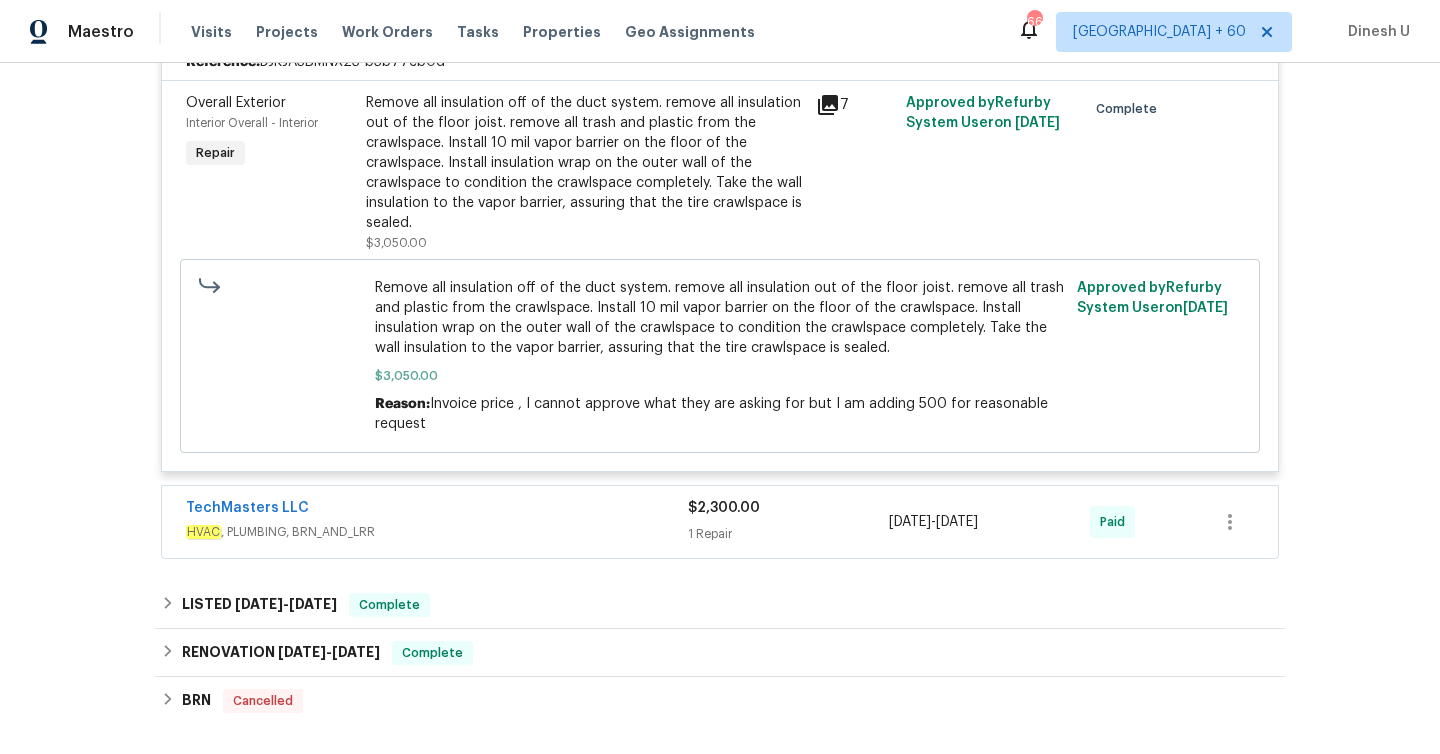 scroll, scrollTop: 2352, scrollLeft: 0, axis: vertical 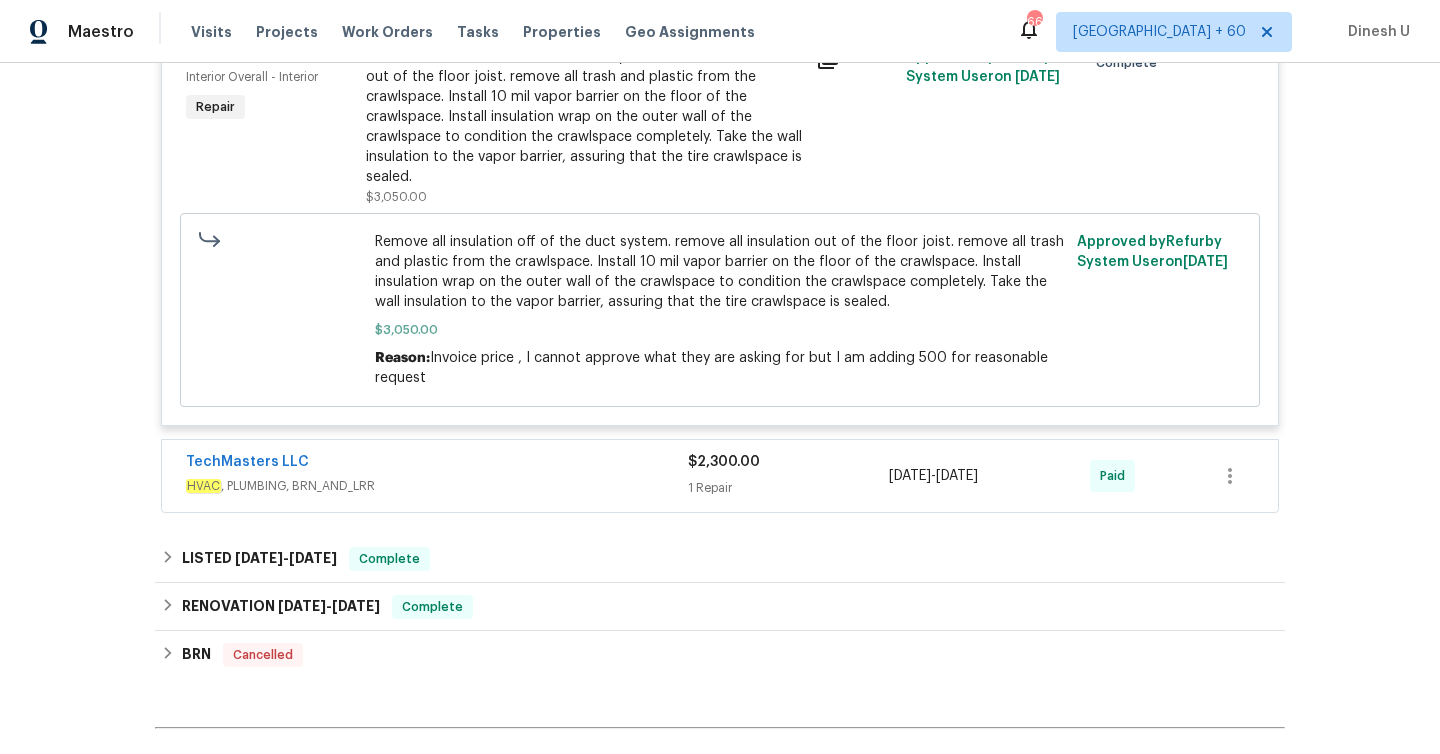 click on "1 Repair" at bounding box center [788, 488] 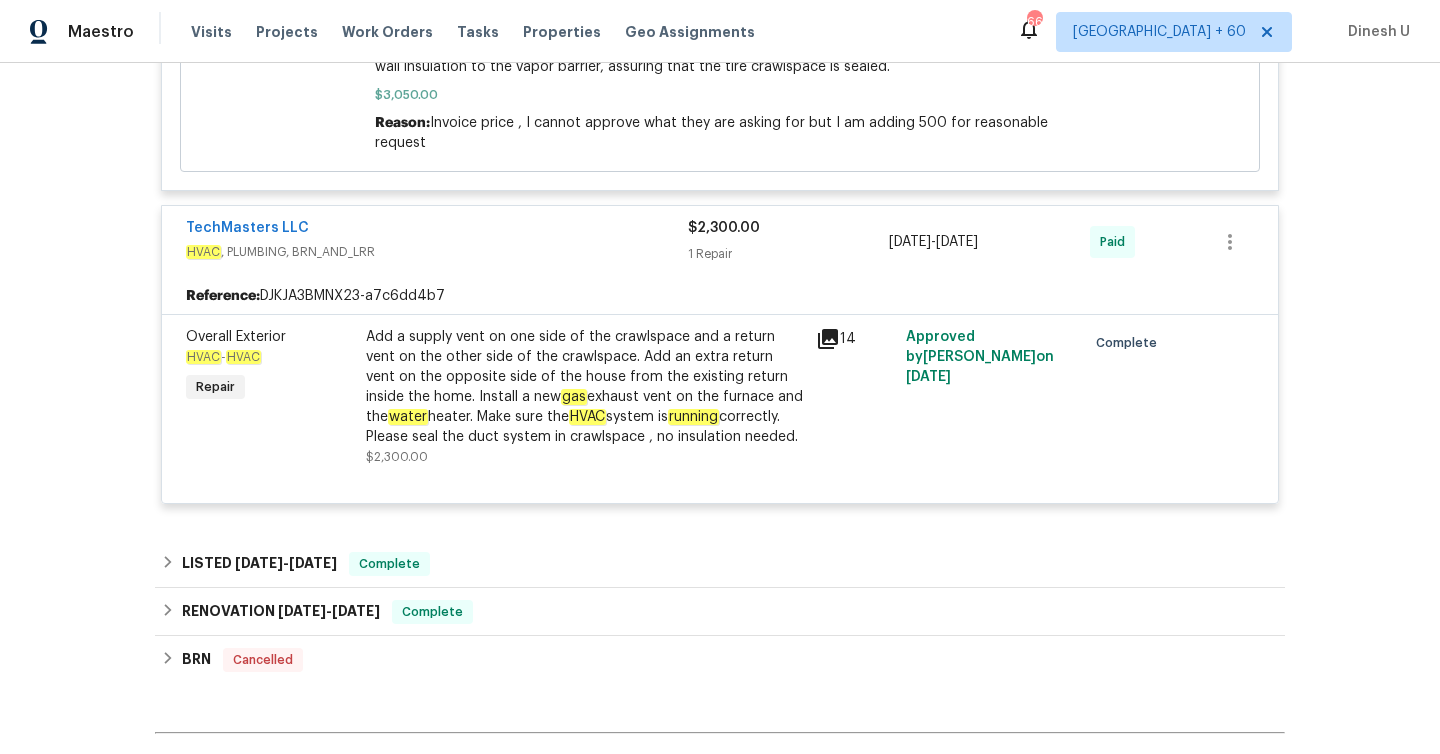 scroll, scrollTop: 2600, scrollLeft: 0, axis: vertical 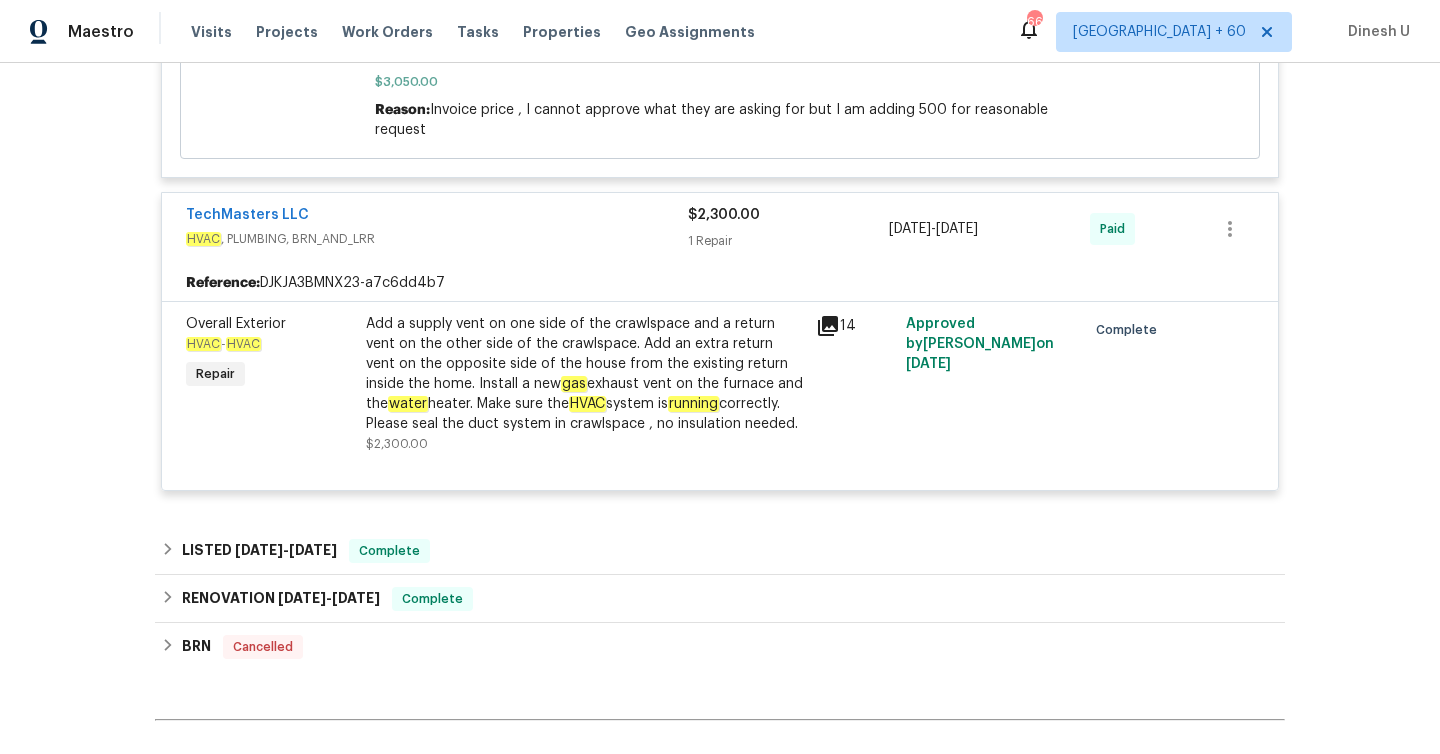 click 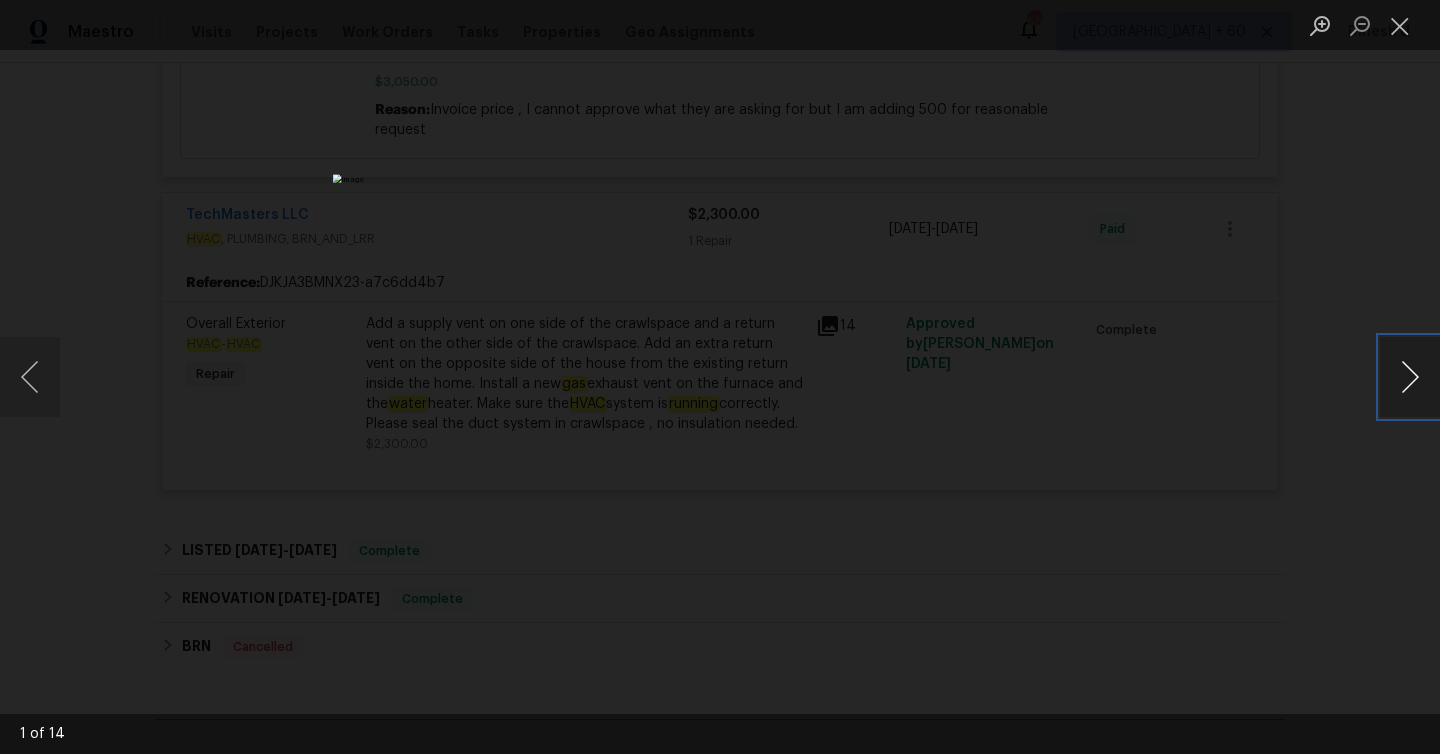 click at bounding box center (1410, 377) 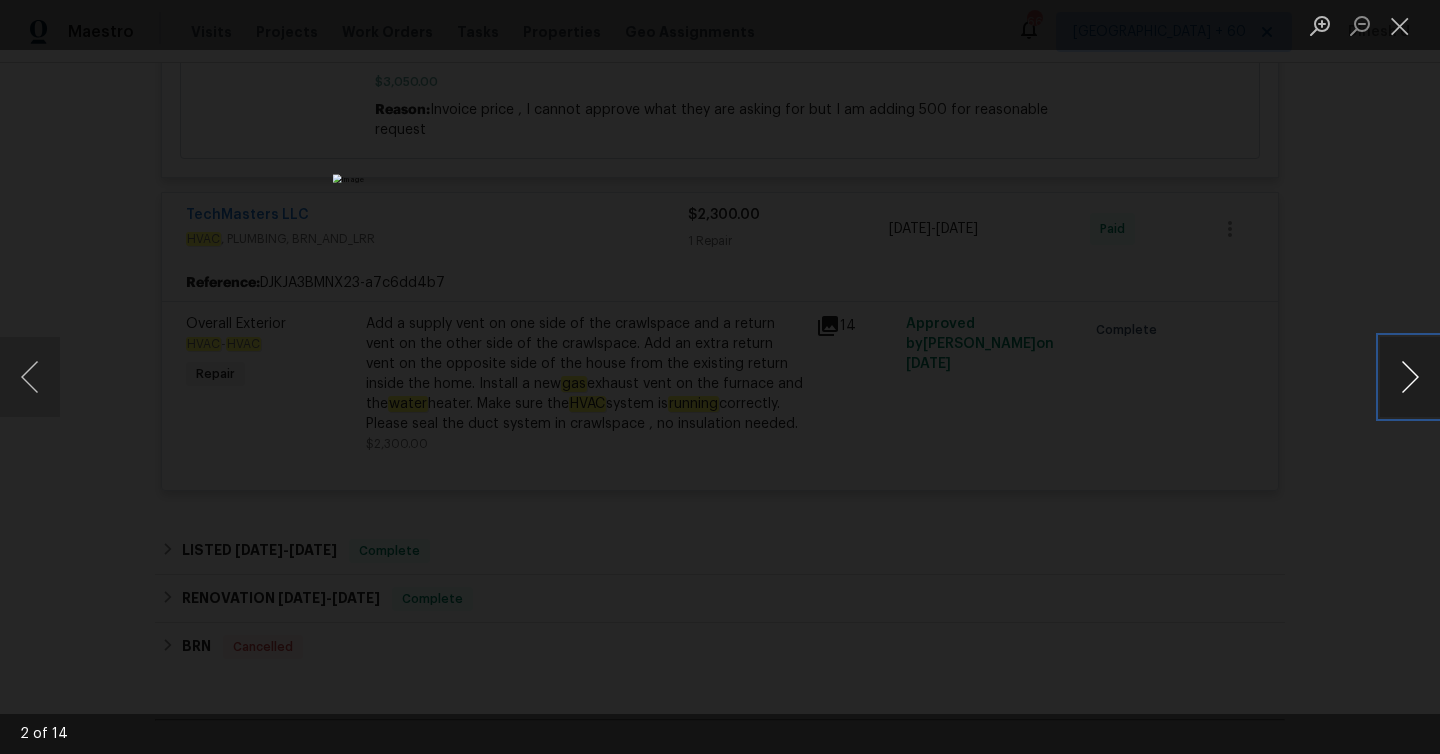 click at bounding box center [1410, 377] 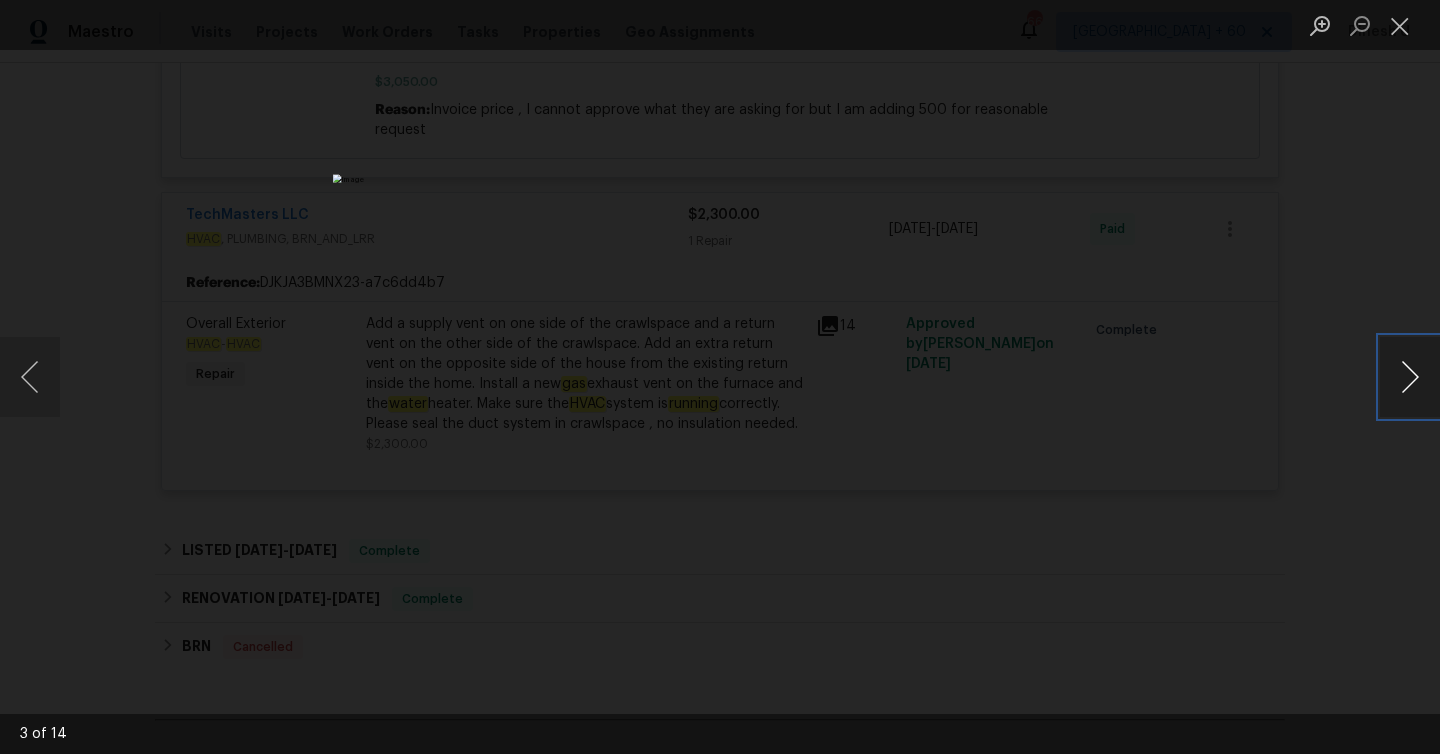 click at bounding box center [1410, 377] 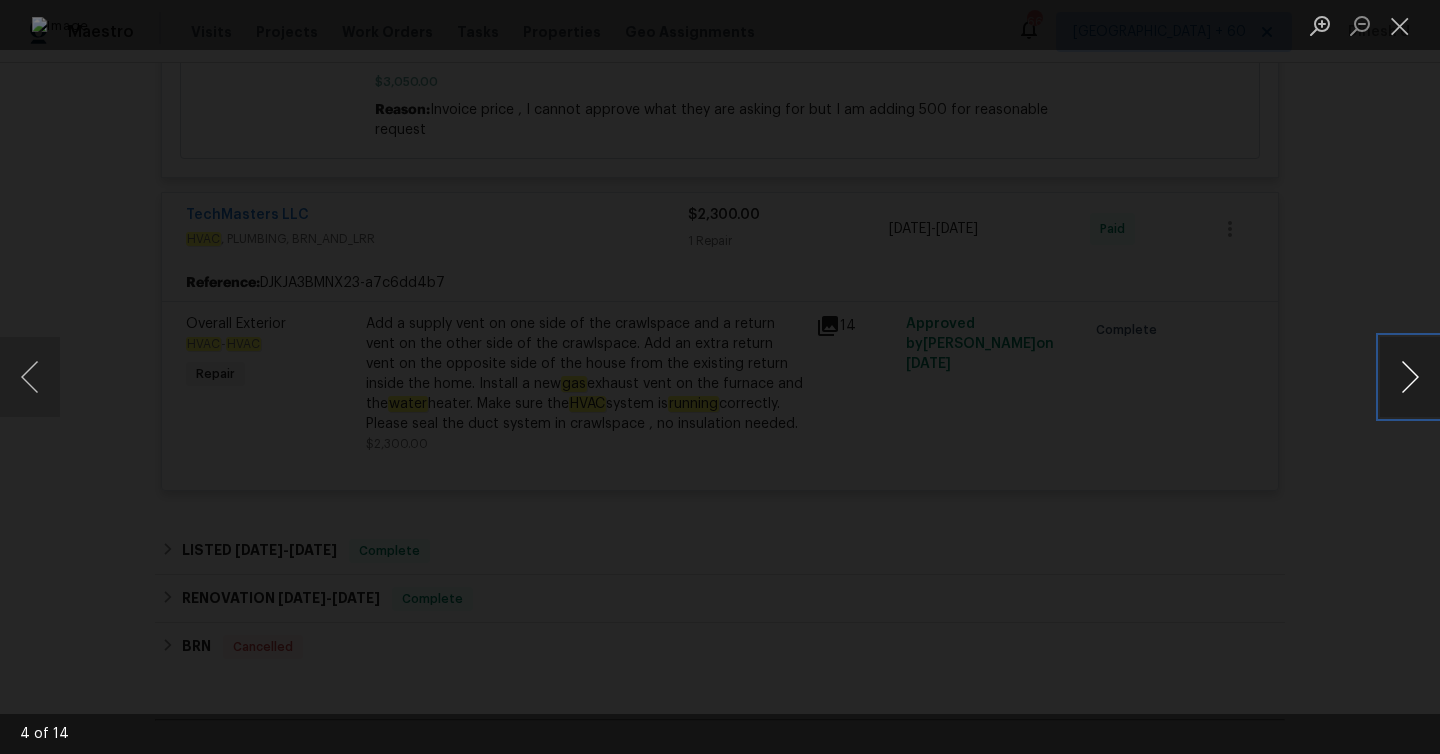 click at bounding box center [1410, 377] 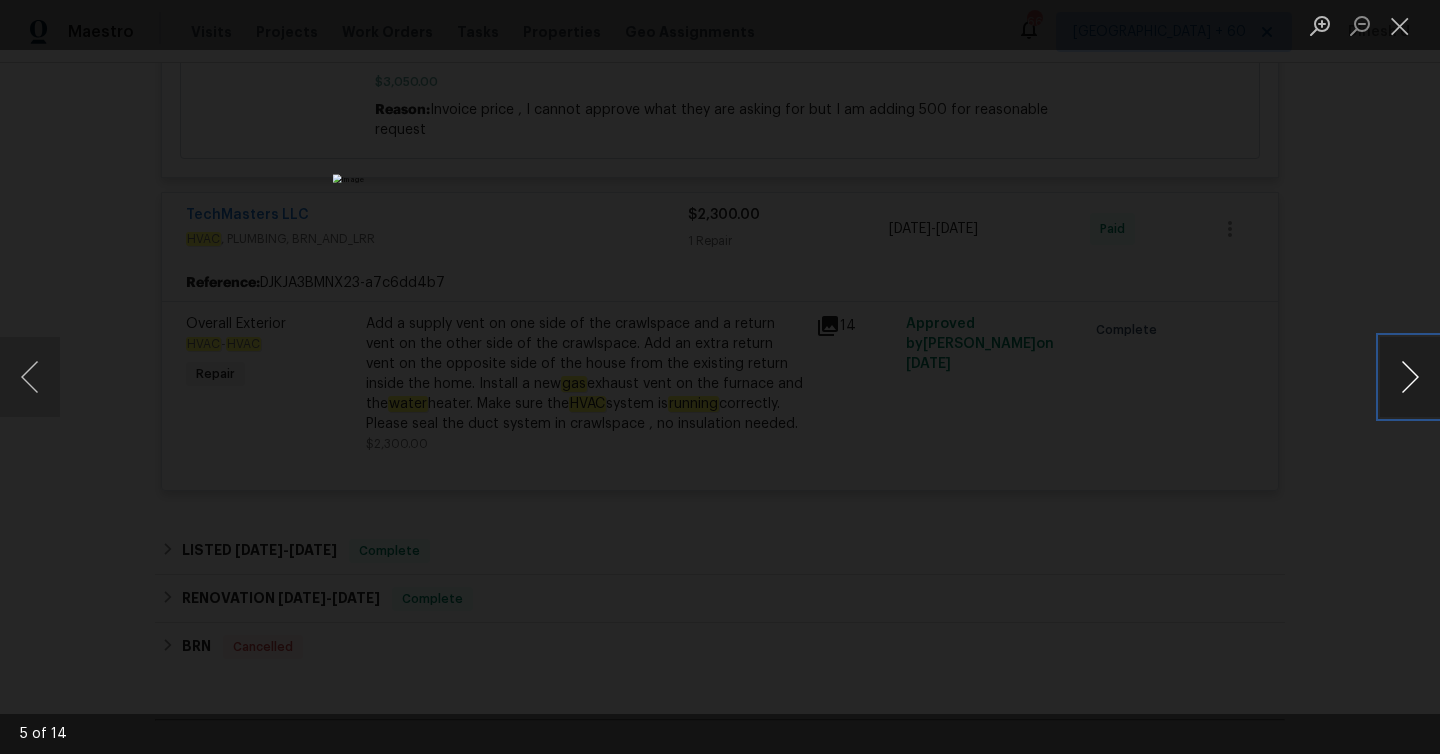 click at bounding box center (1410, 377) 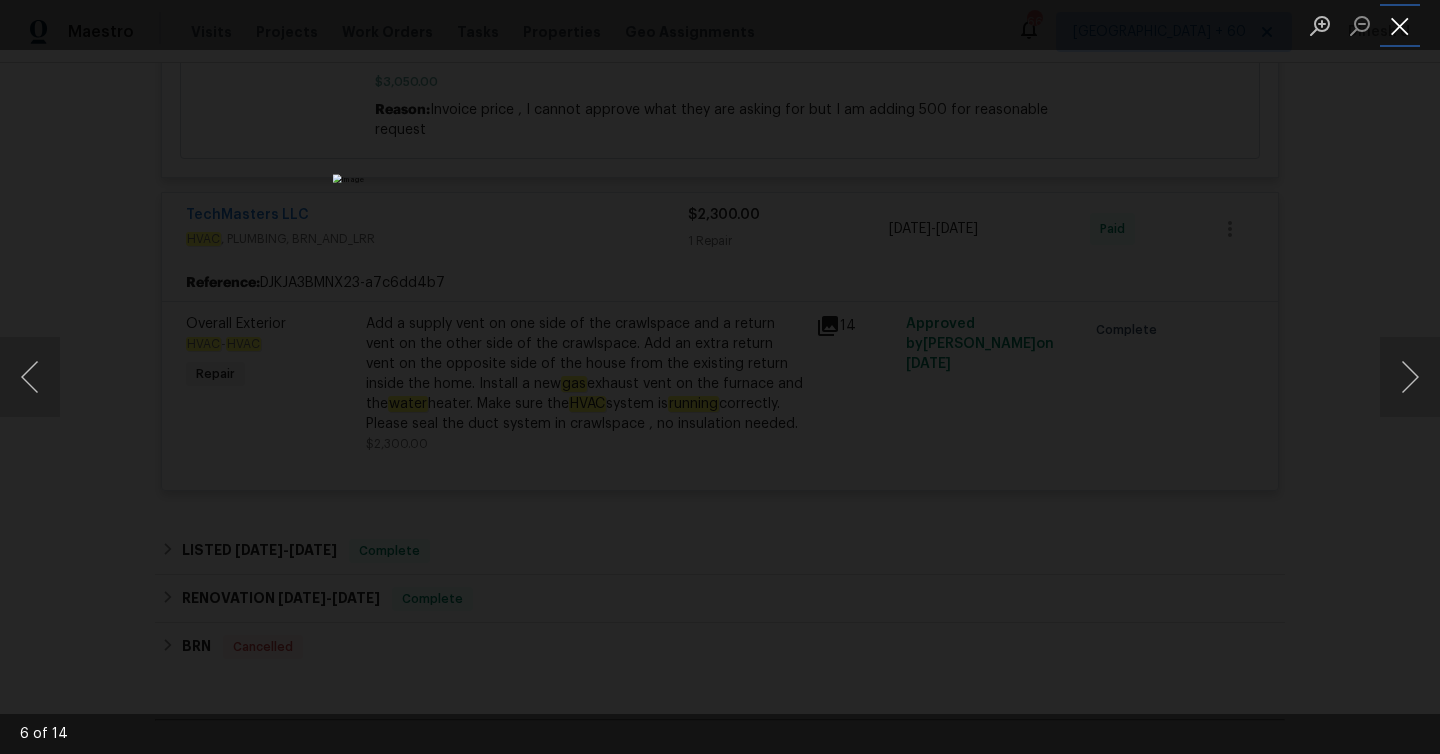 click at bounding box center (1400, 25) 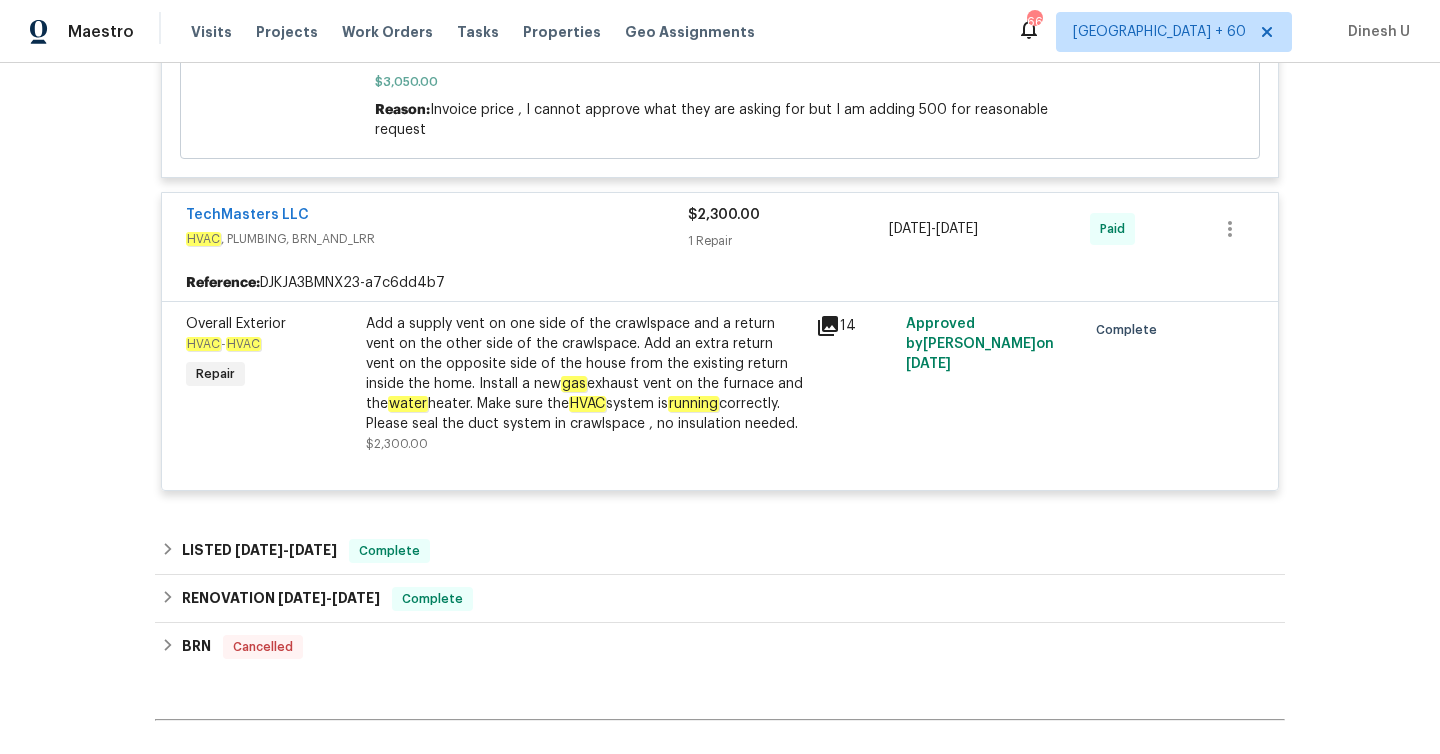 click on "Add a supply vent on one side of the crawlspace and a return vent on the other side of the crawlspace.
Add an extra return vent on the opposite side of the house from the existing return inside the home.
Install a new  gas  exhaust vent on the furnace and the  water  heater.
Make sure the  HVAC  system is  running  correctly.
Please seal the duct system in crawlspace , no insulation needed." at bounding box center [585, 374] 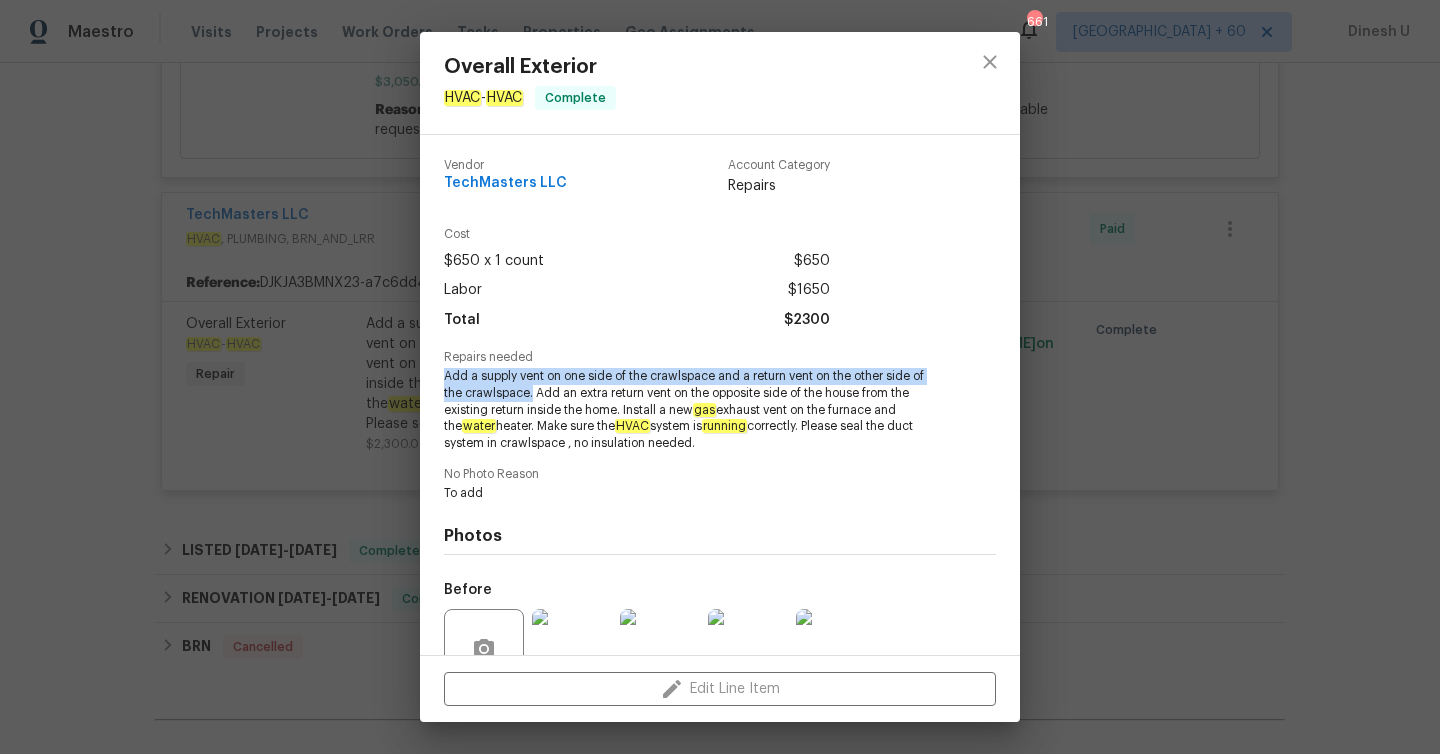 drag, startPoint x: 443, startPoint y: 373, endPoint x: 533, endPoint y: 393, distance: 92.19544 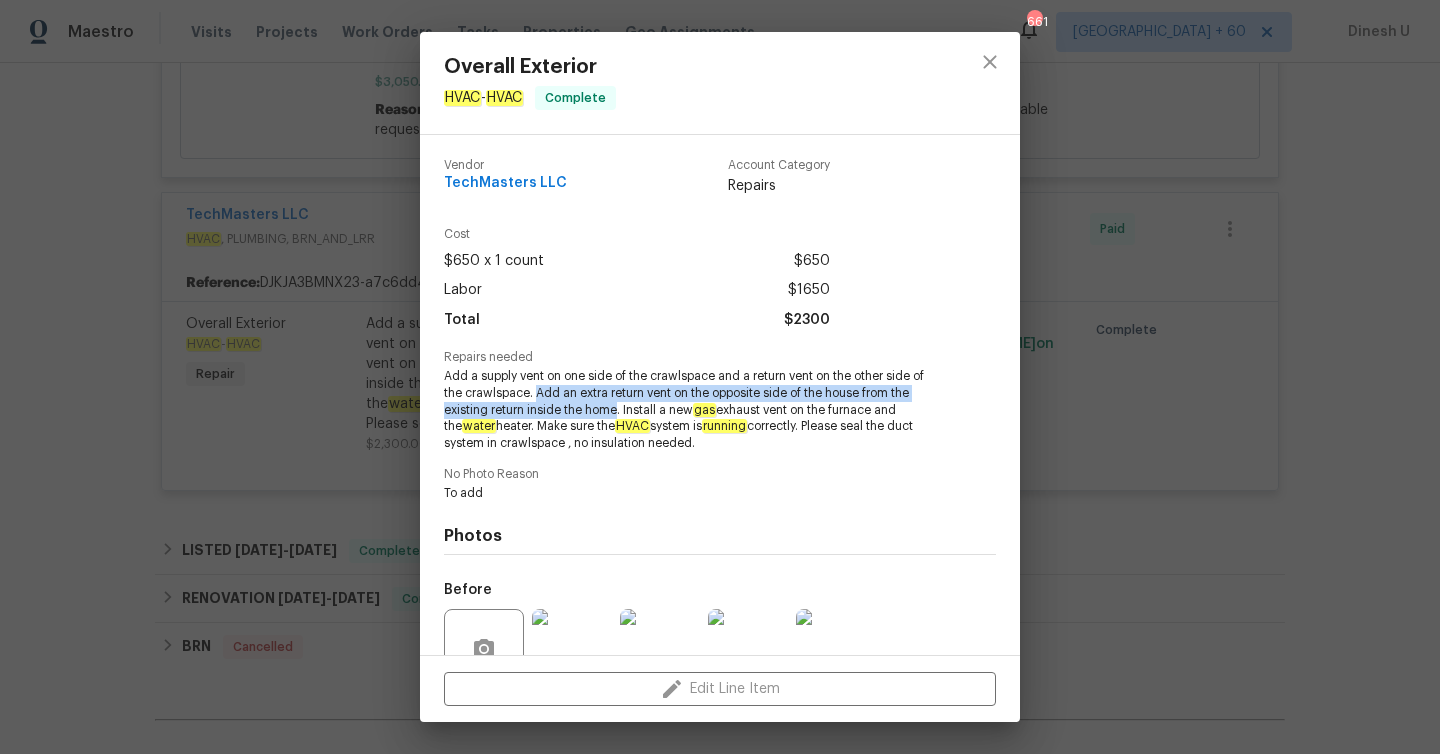 drag, startPoint x: 536, startPoint y: 395, endPoint x: 616, endPoint y: 413, distance: 82 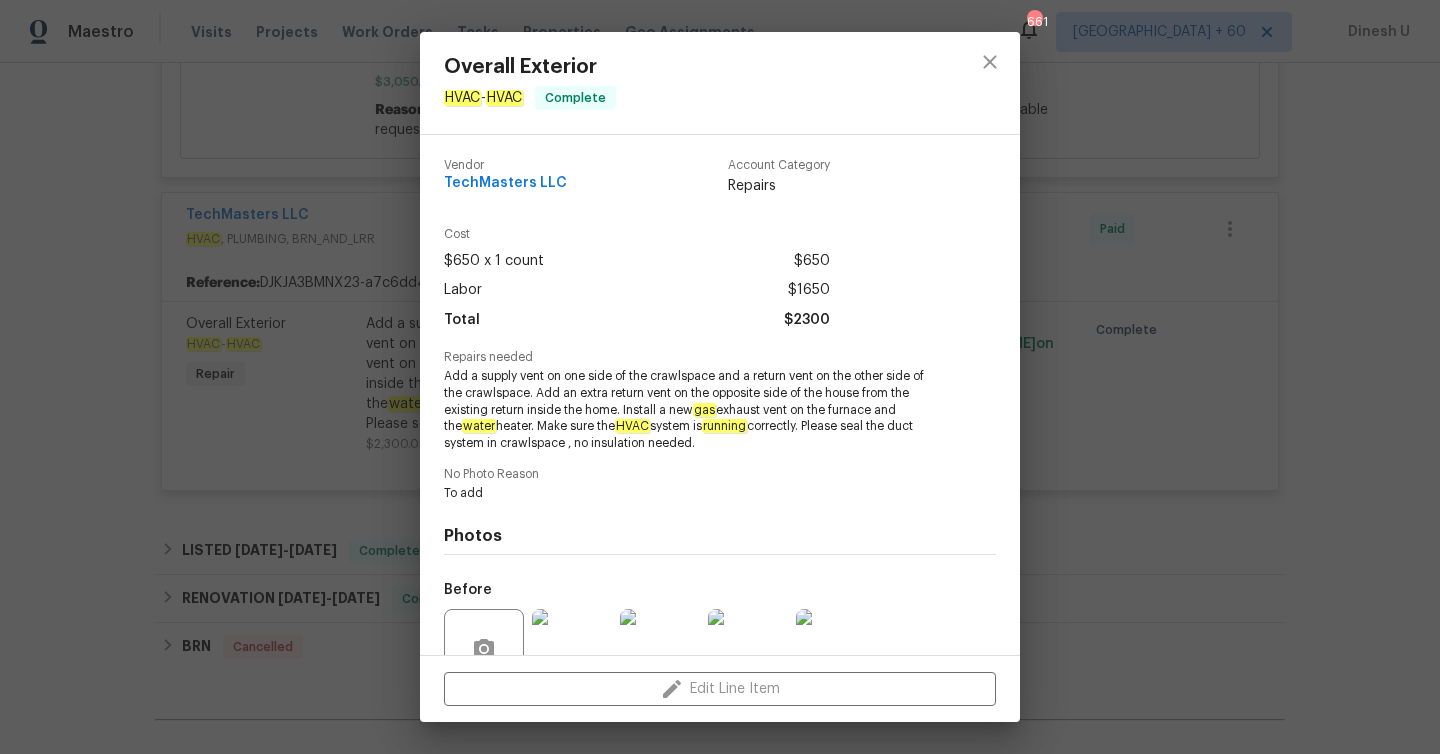 drag, startPoint x: 623, startPoint y: 410, endPoint x: 789, endPoint y: 419, distance: 166.24379 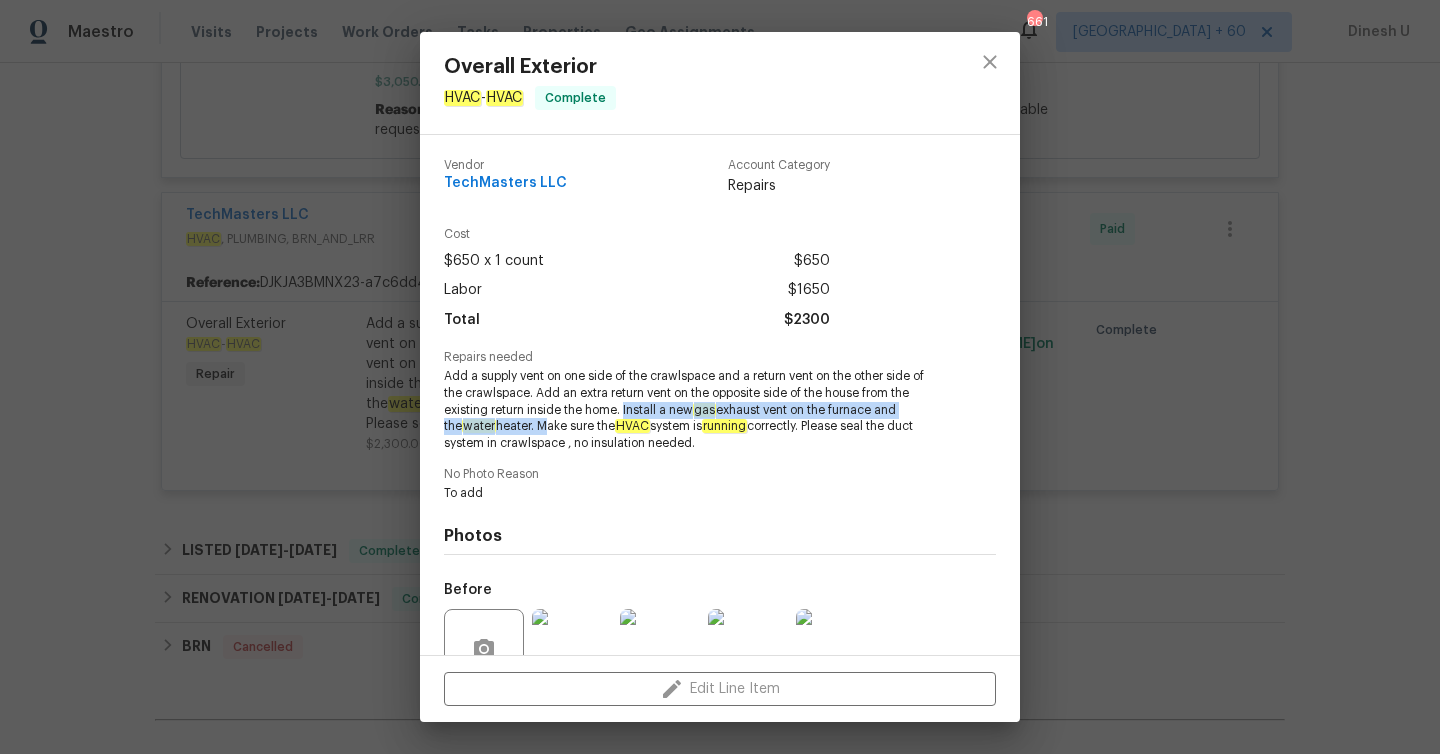 drag, startPoint x: 624, startPoint y: 409, endPoint x: 523, endPoint y: 424, distance: 102.10779 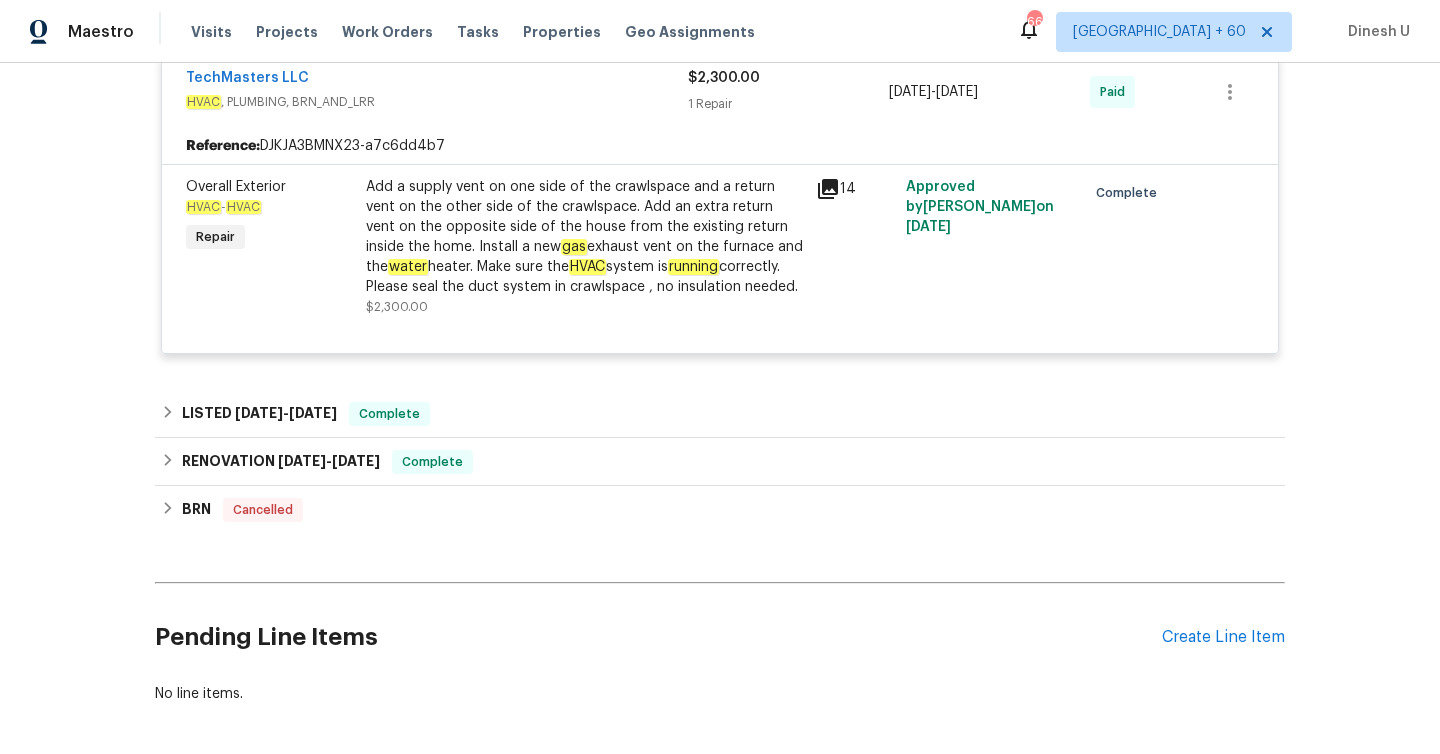 scroll, scrollTop: 2766, scrollLeft: 0, axis: vertical 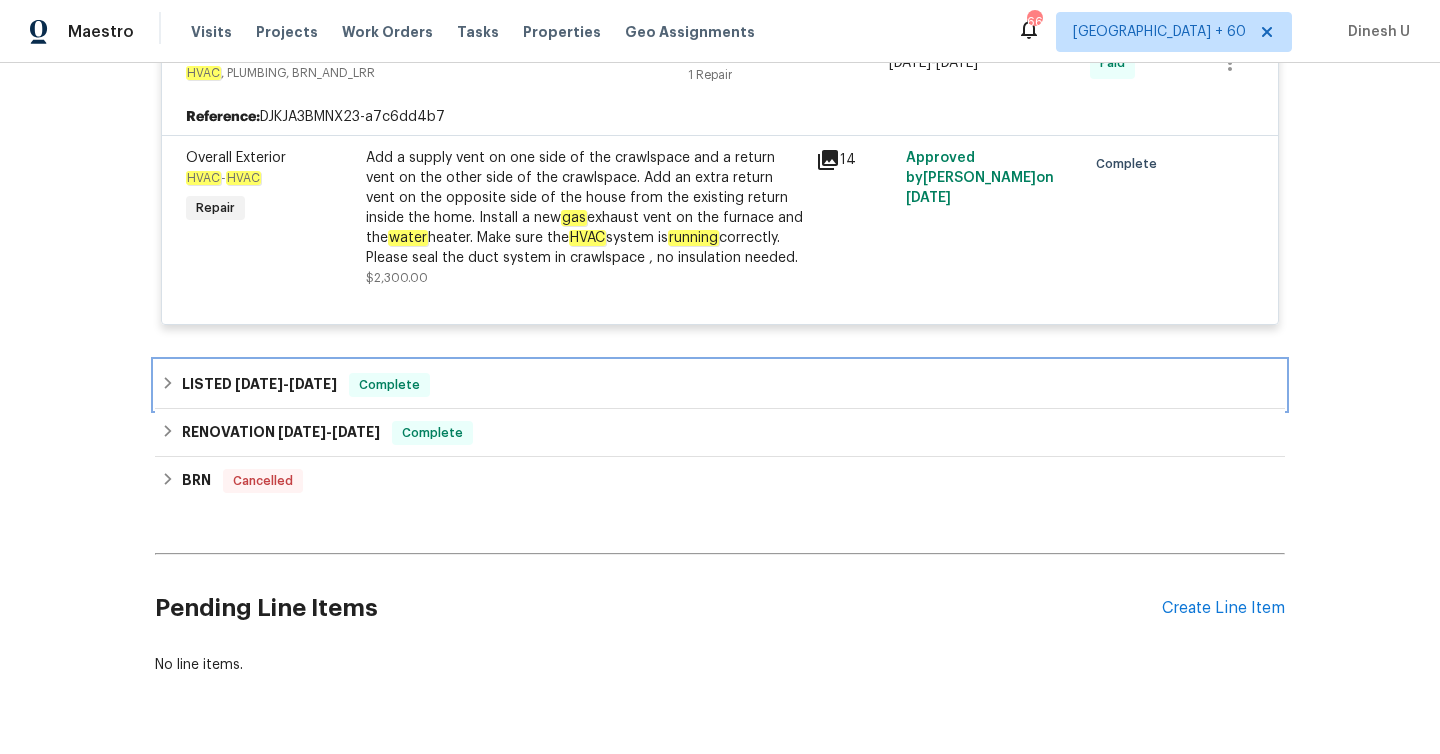 click on "2/22/25" at bounding box center [259, 384] 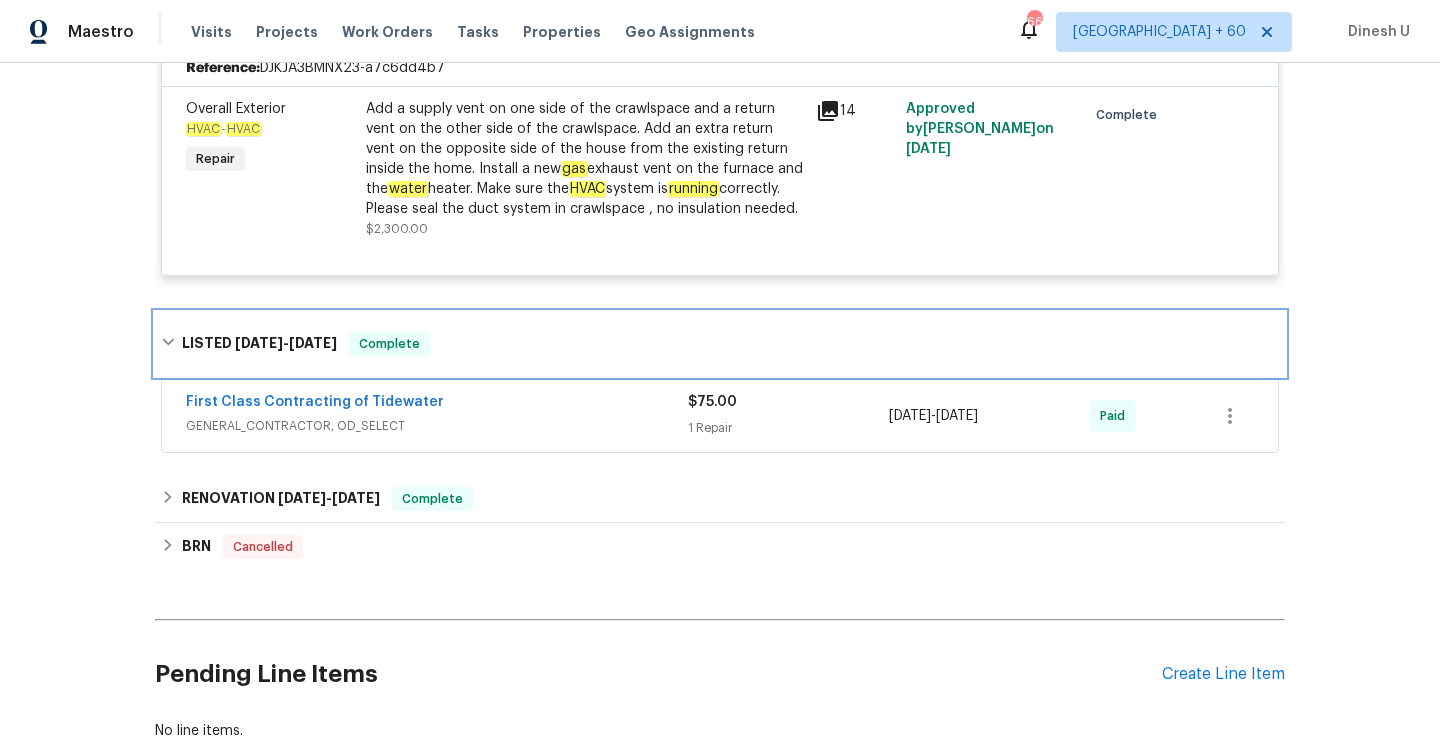 scroll, scrollTop: 2904, scrollLeft: 0, axis: vertical 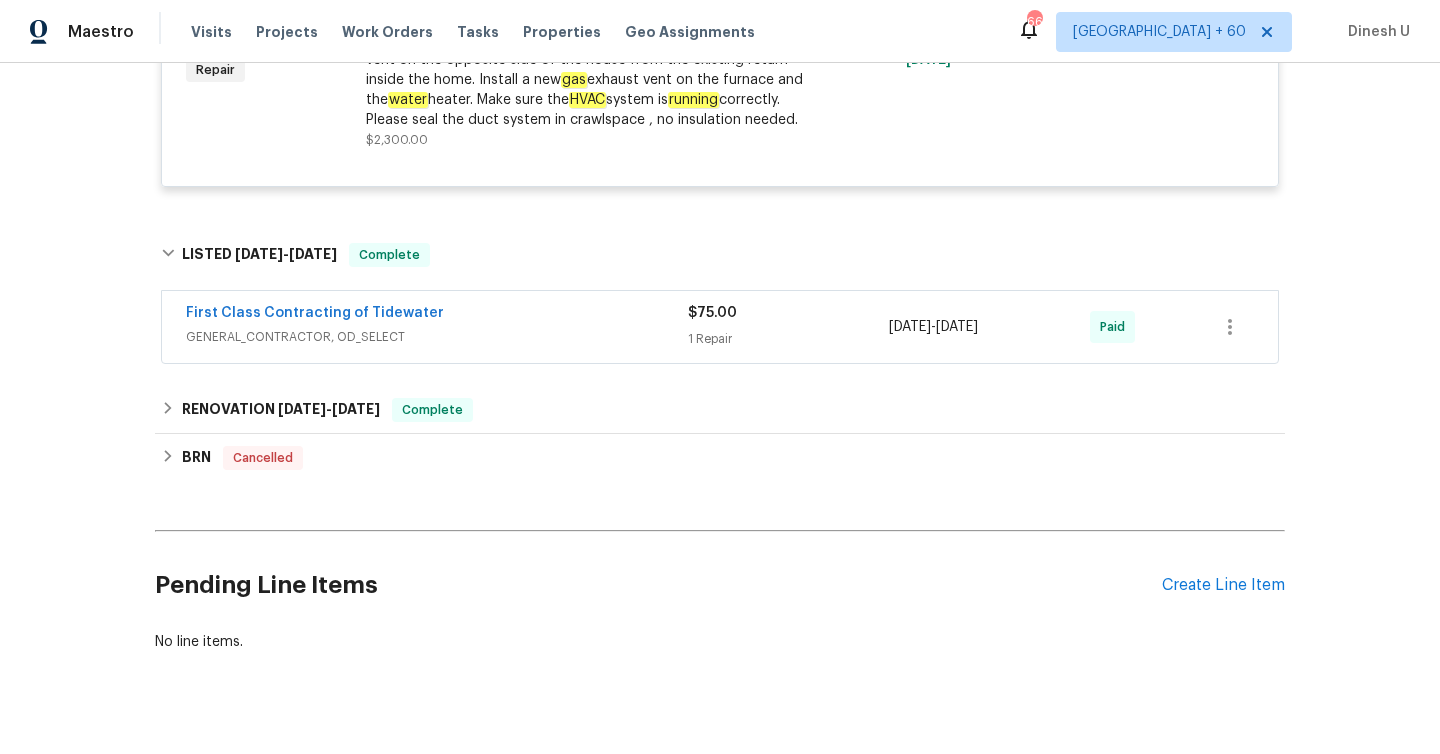 click on "1 Repair" at bounding box center (788, 339) 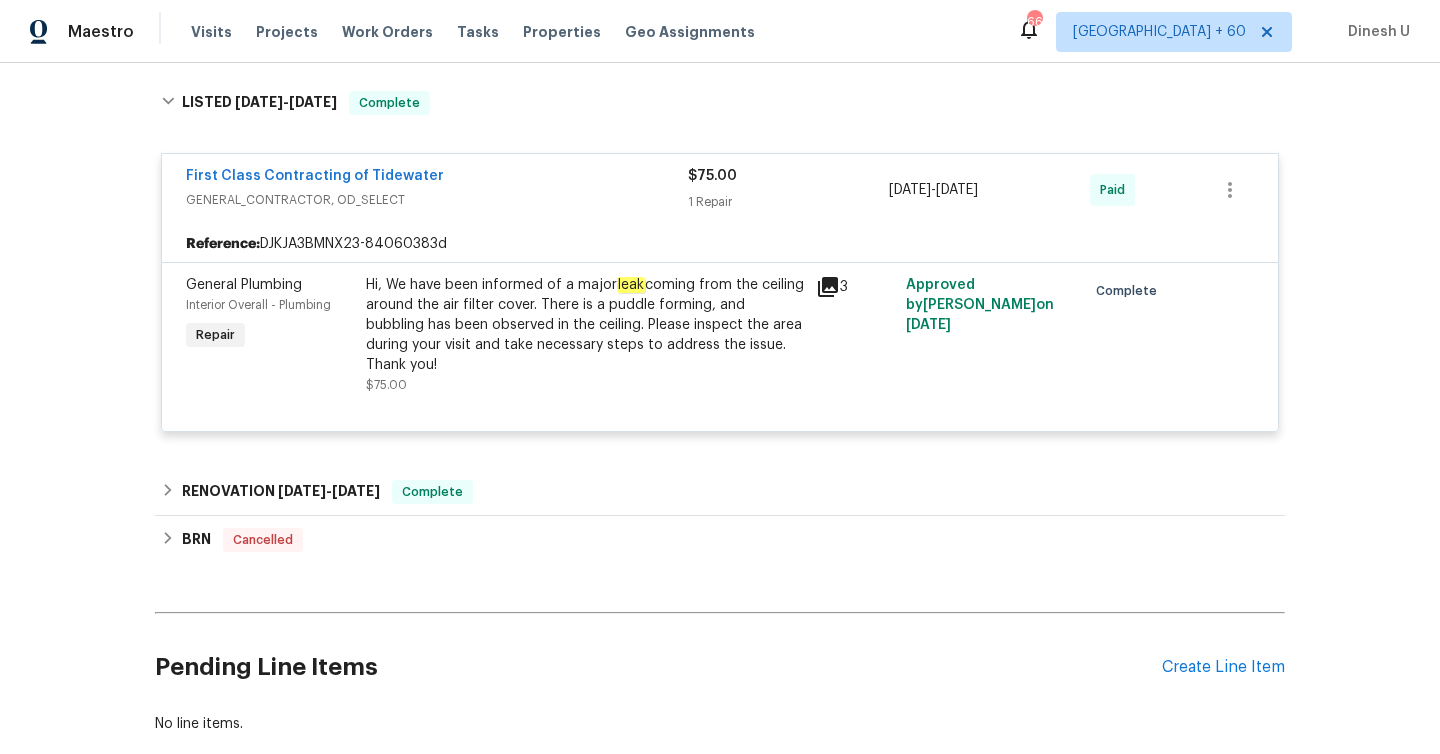 scroll, scrollTop: 3059, scrollLeft: 0, axis: vertical 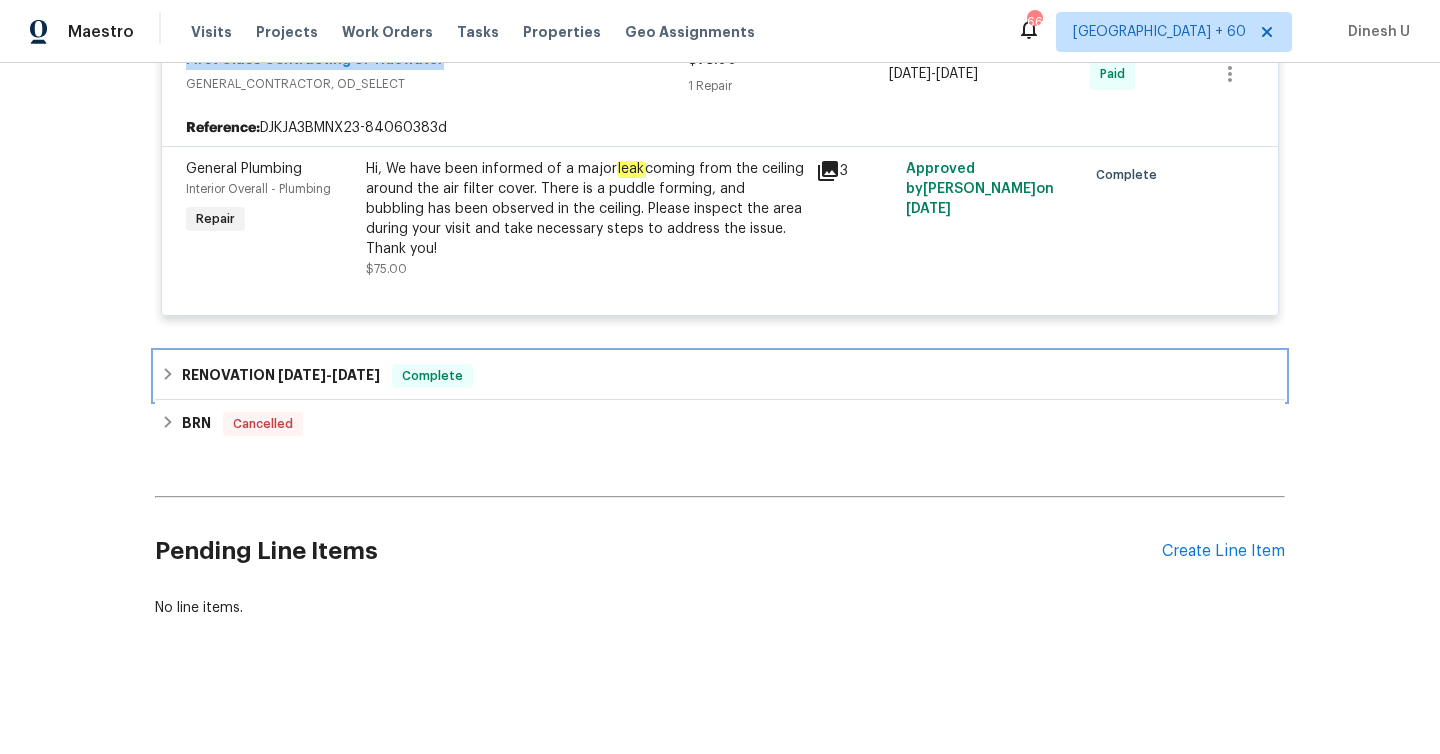 click on "1/23/25" at bounding box center (356, 375) 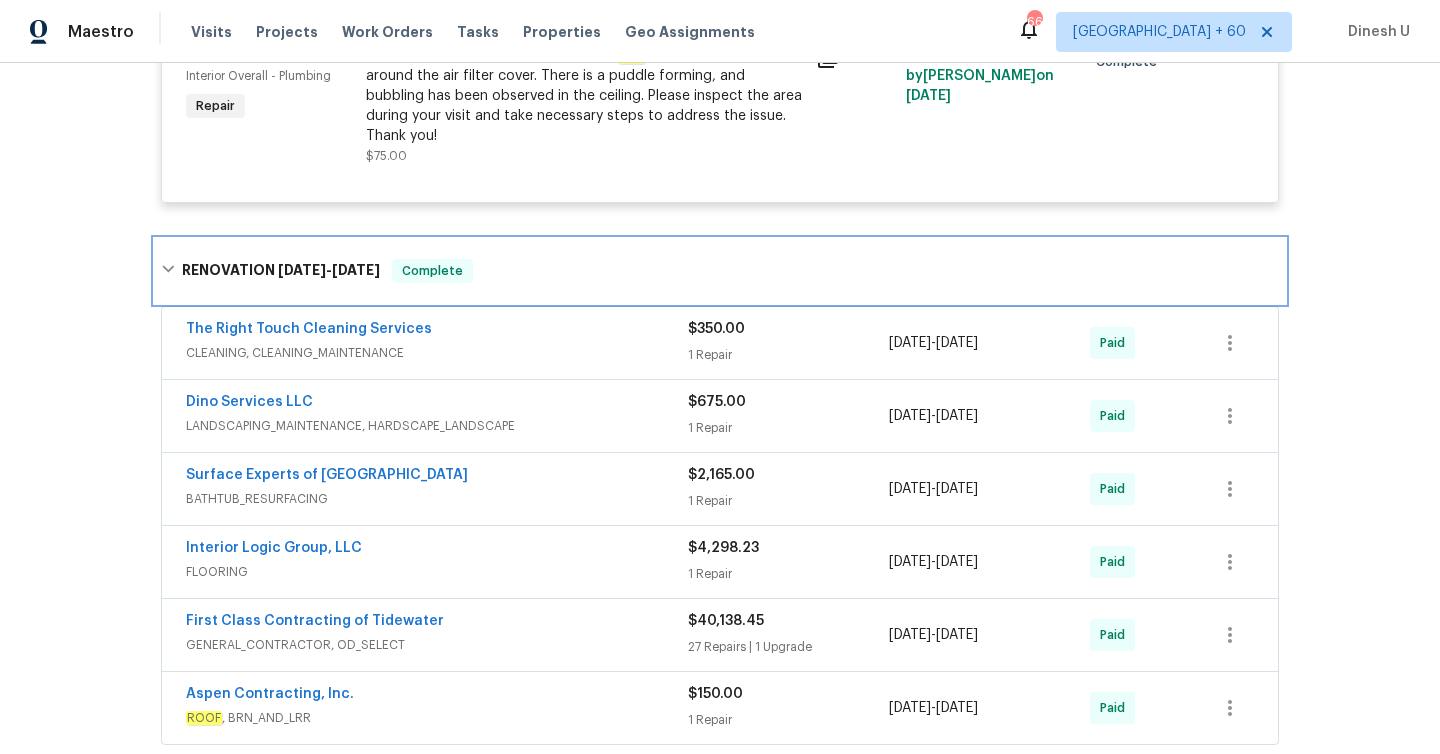 scroll, scrollTop: 3287, scrollLeft: 0, axis: vertical 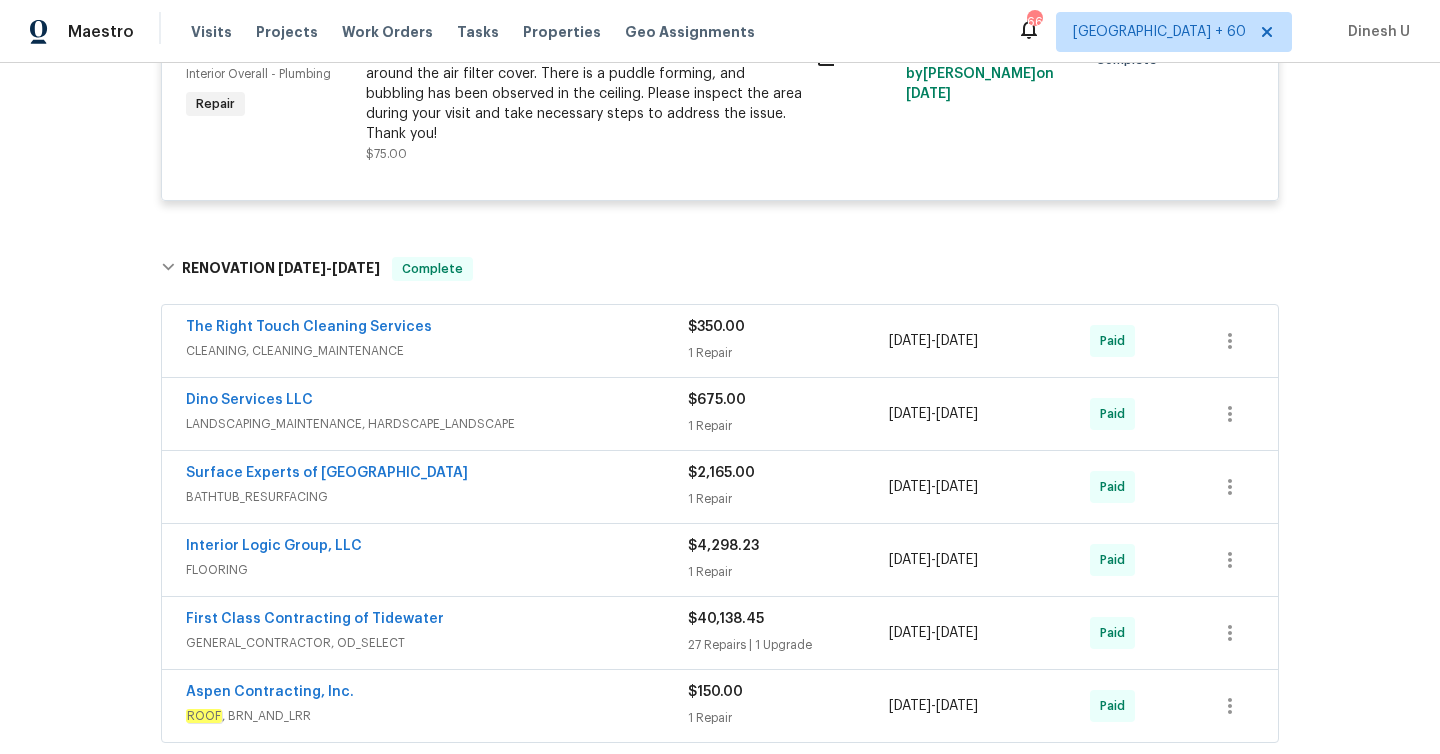 click on "$350.00 1 Repair" at bounding box center (788, 341) 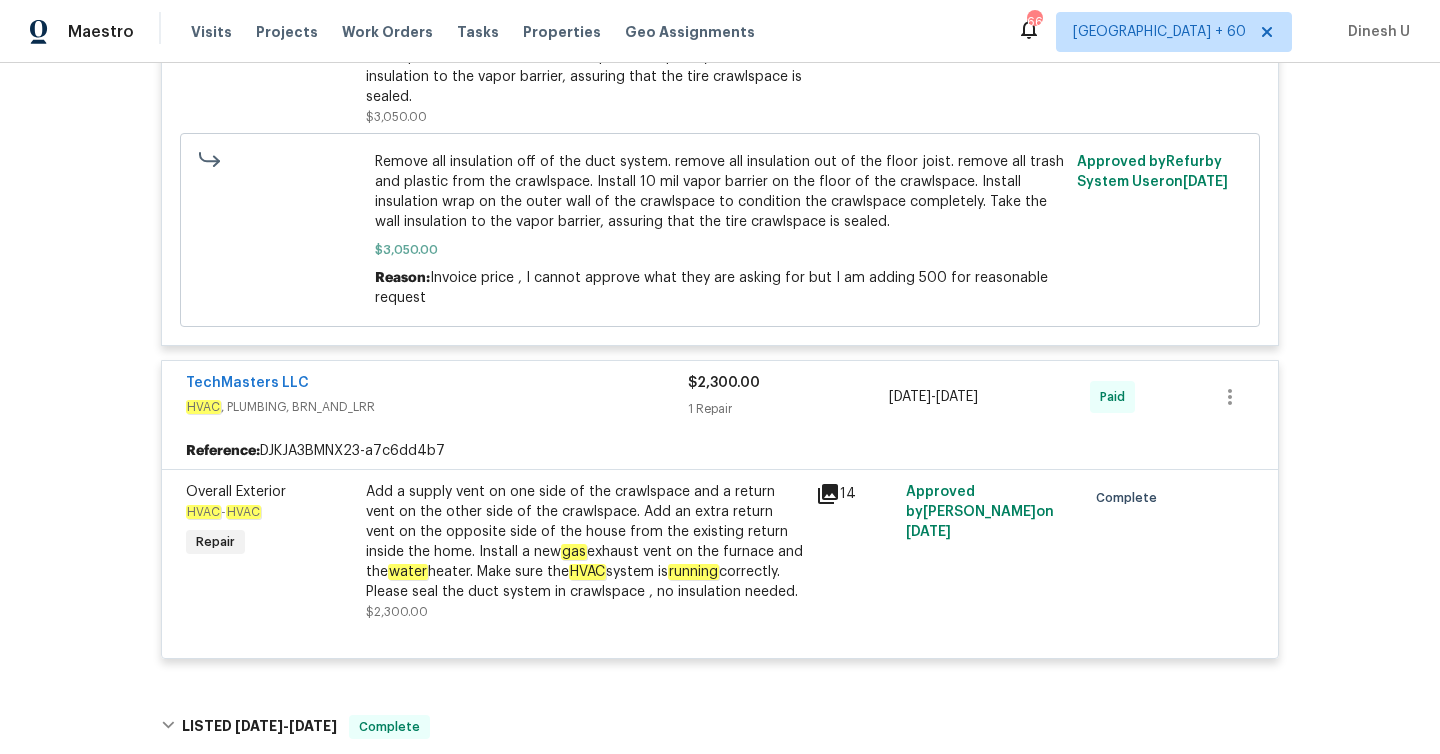 scroll, scrollTop: 1526, scrollLeft: 0, axis: vertical 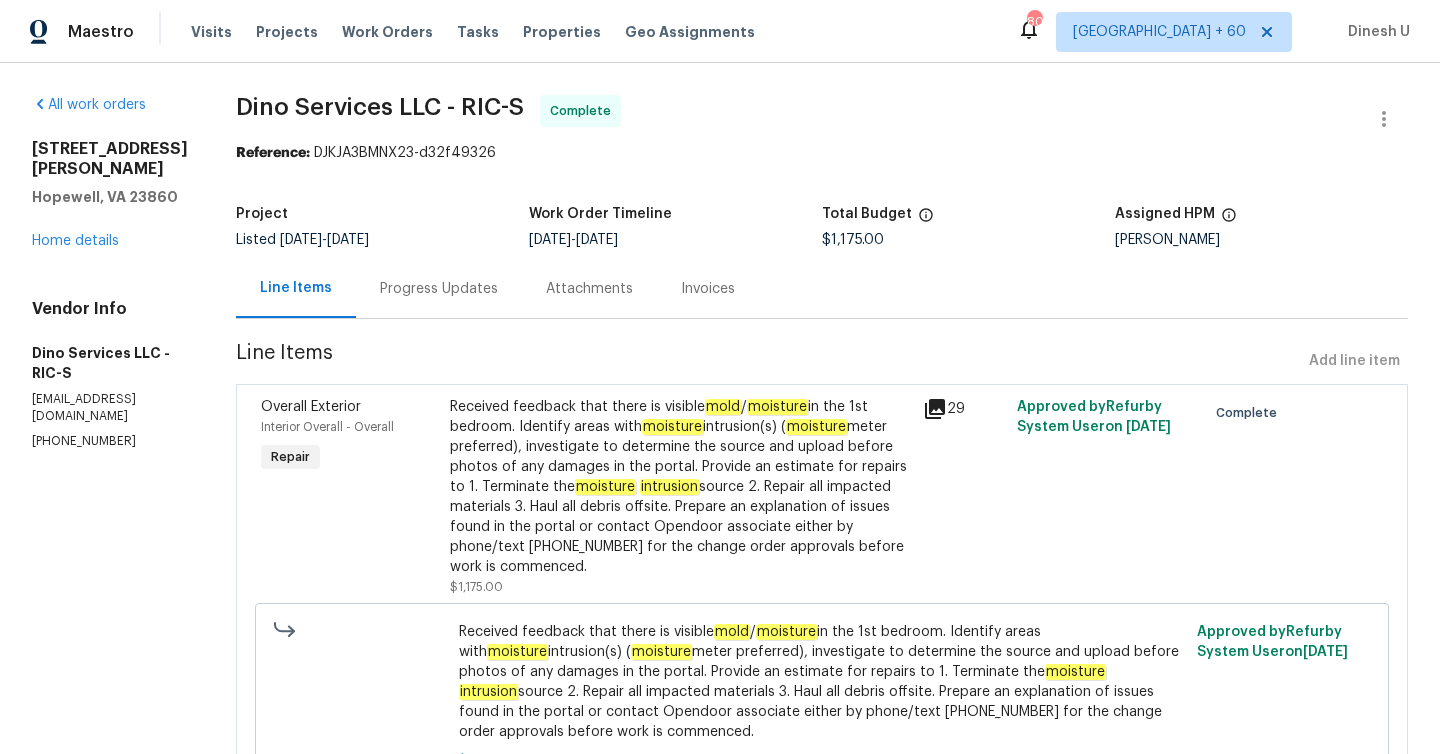 click on "Progress Updates" at bounding box center (439, 289) 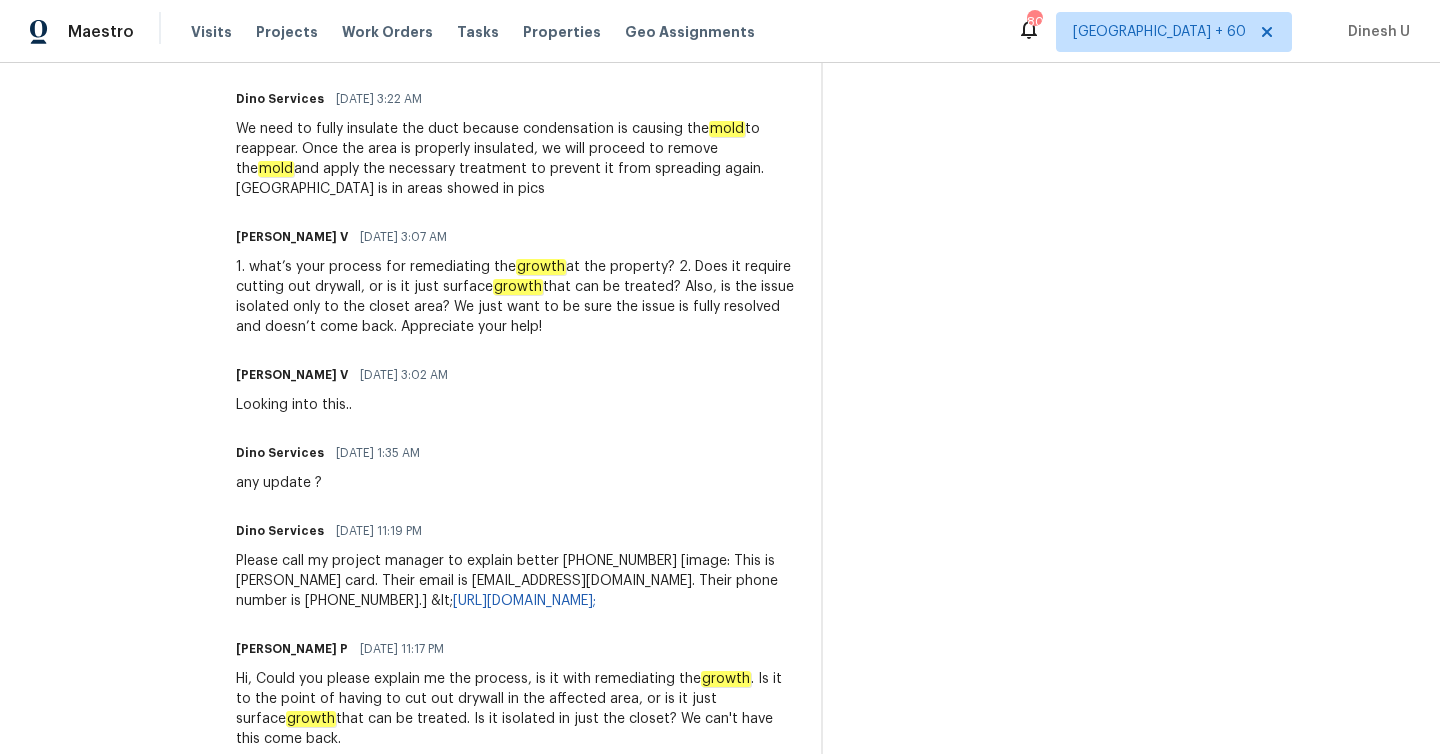 scroll, scrollTop: 1150, scrollLeft: 0, axis: vertical 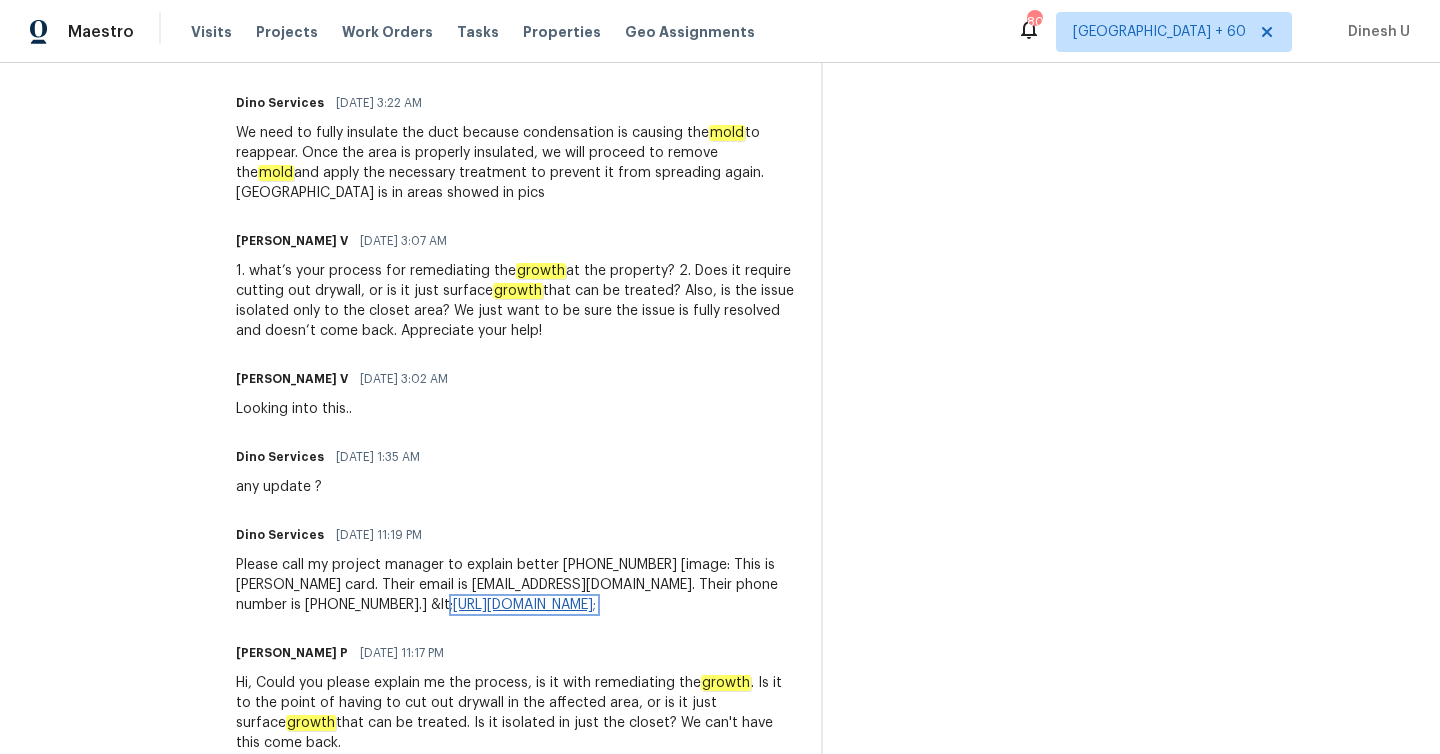 click on "[URL][DOMAIN_NAME];" at bounding box center [524, 605] 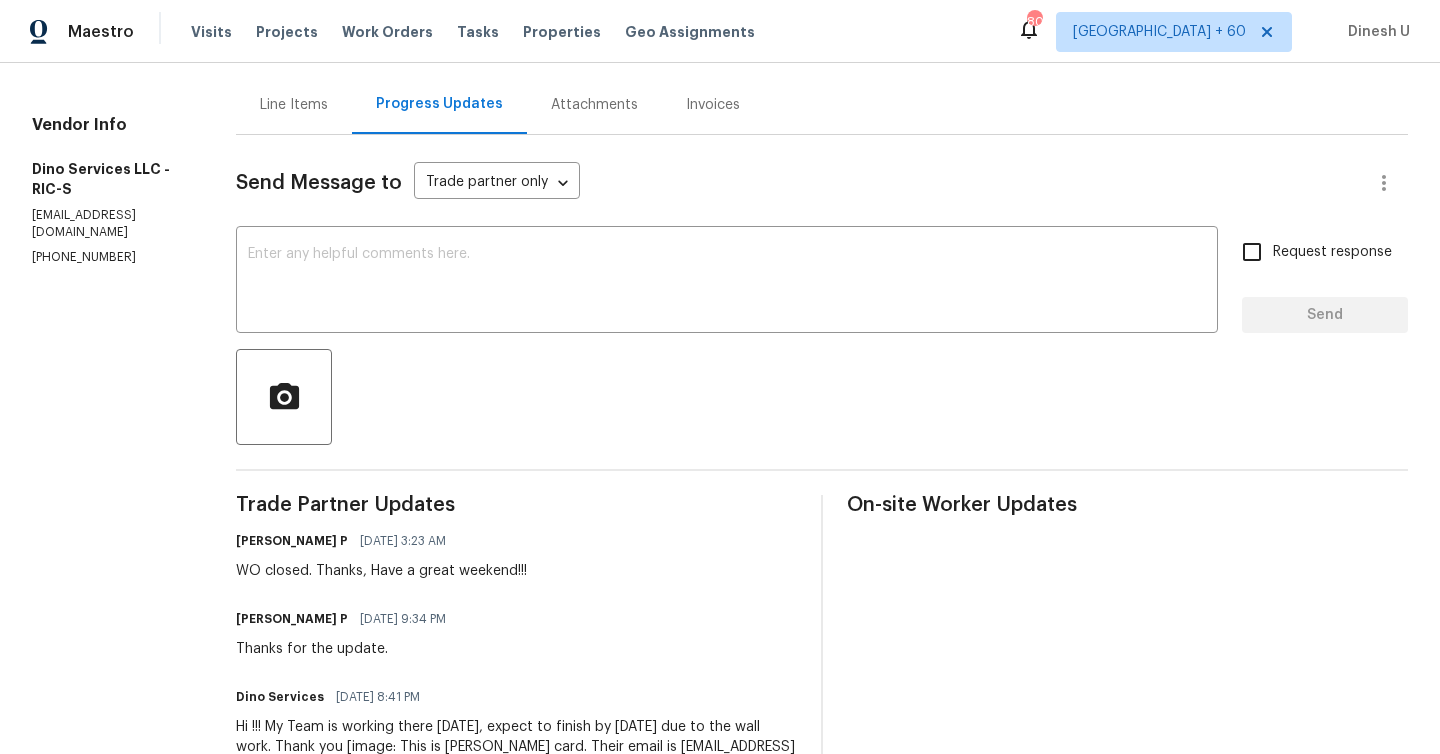 scroll, scrollTop: 145, scrollLeft: 0, axis: vertical 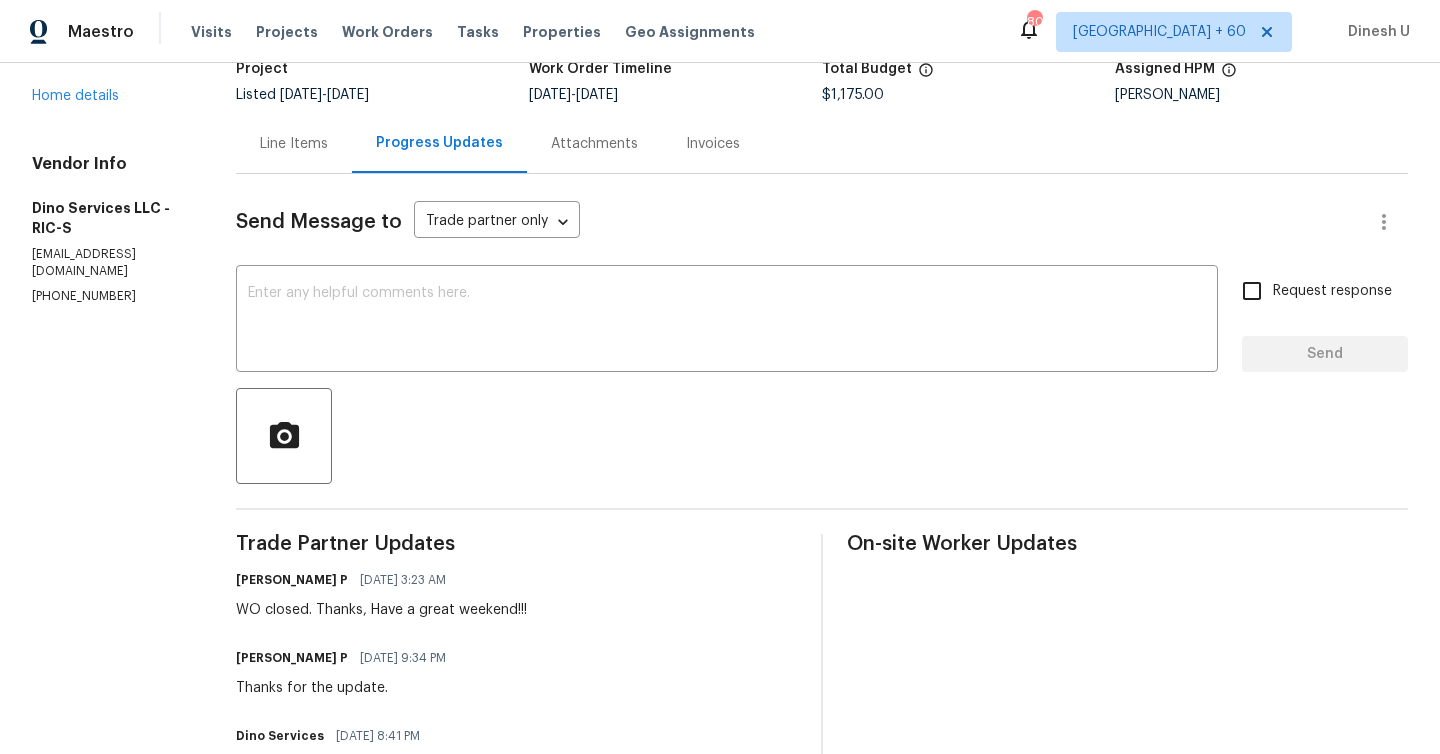 click on "Line Items" at bounding box center (294, 144) 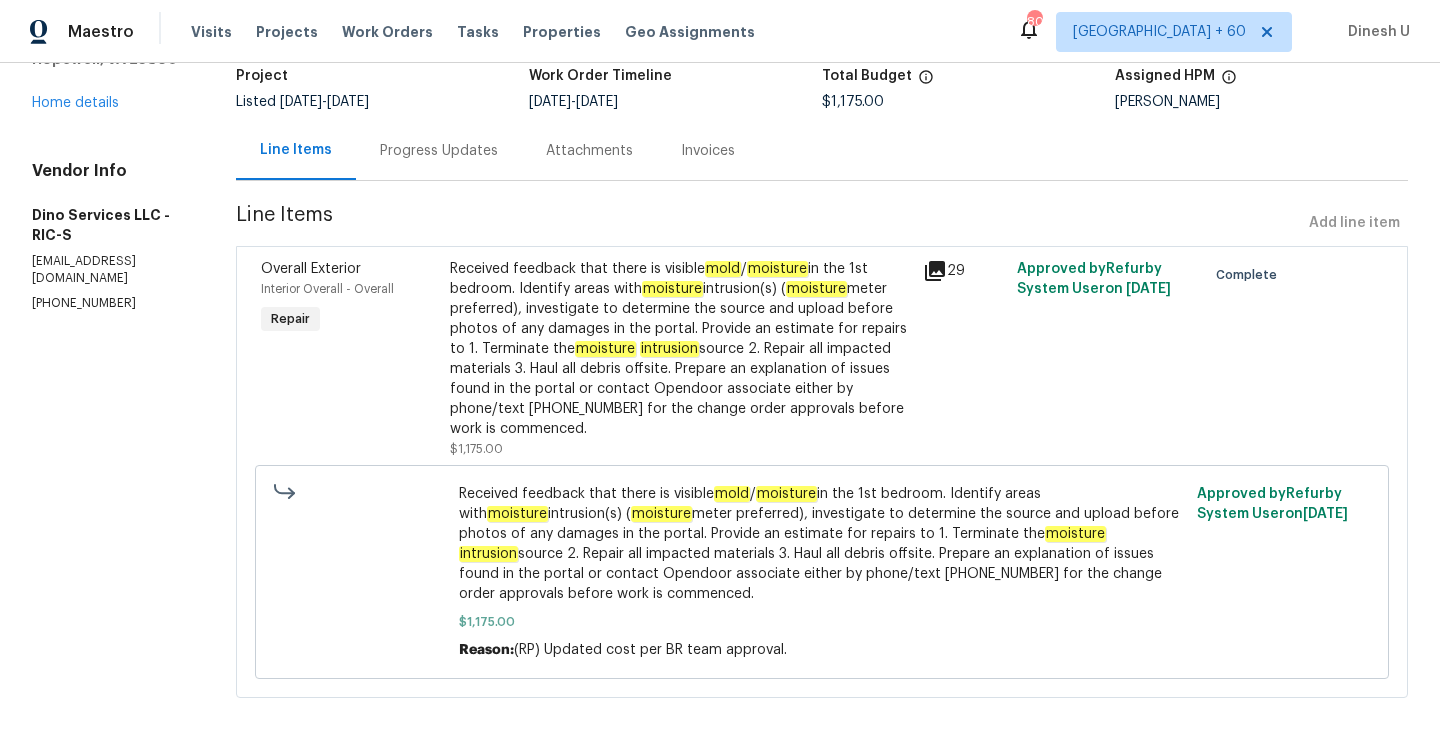 scroll, scrollTop: 139, scrollLeft: 0, axis: vertical 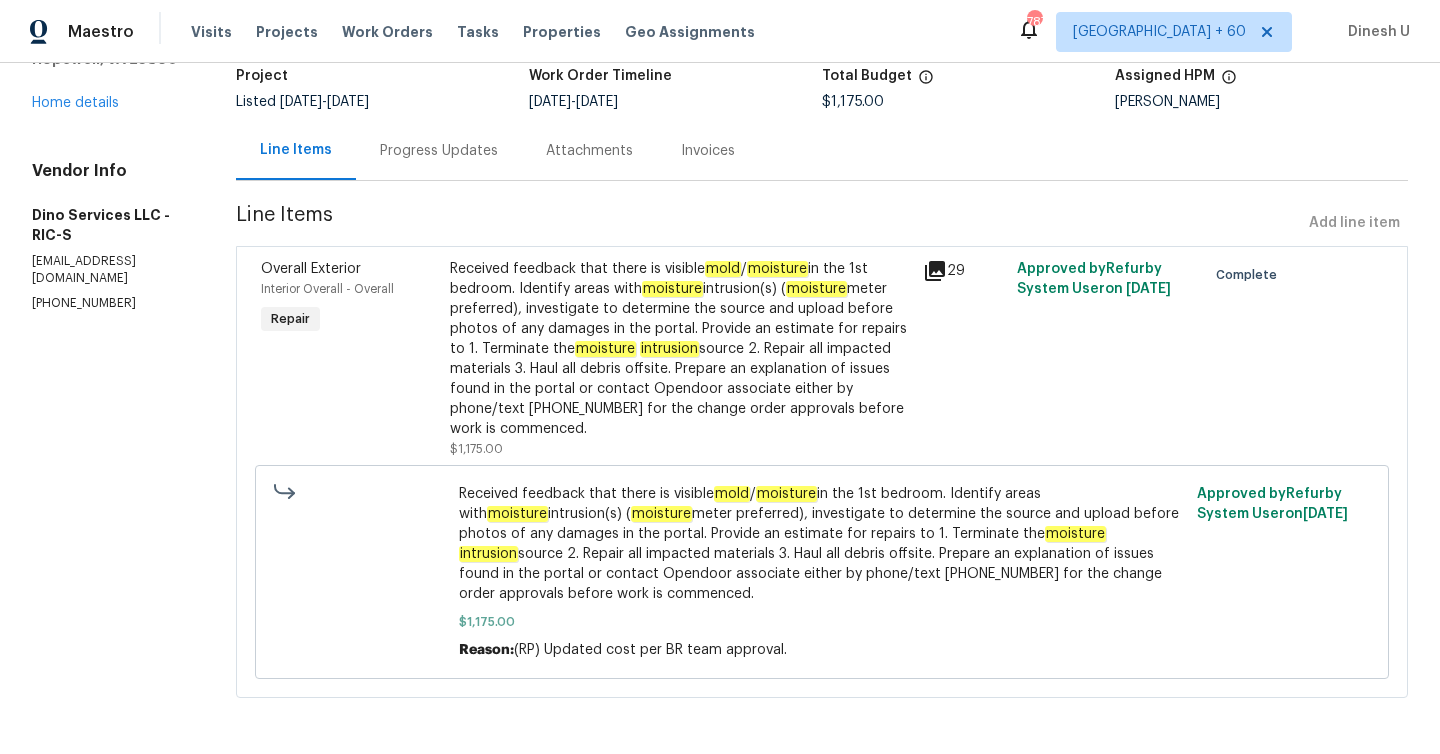 click on "Progress Updates" at bounding box center [439, 151] 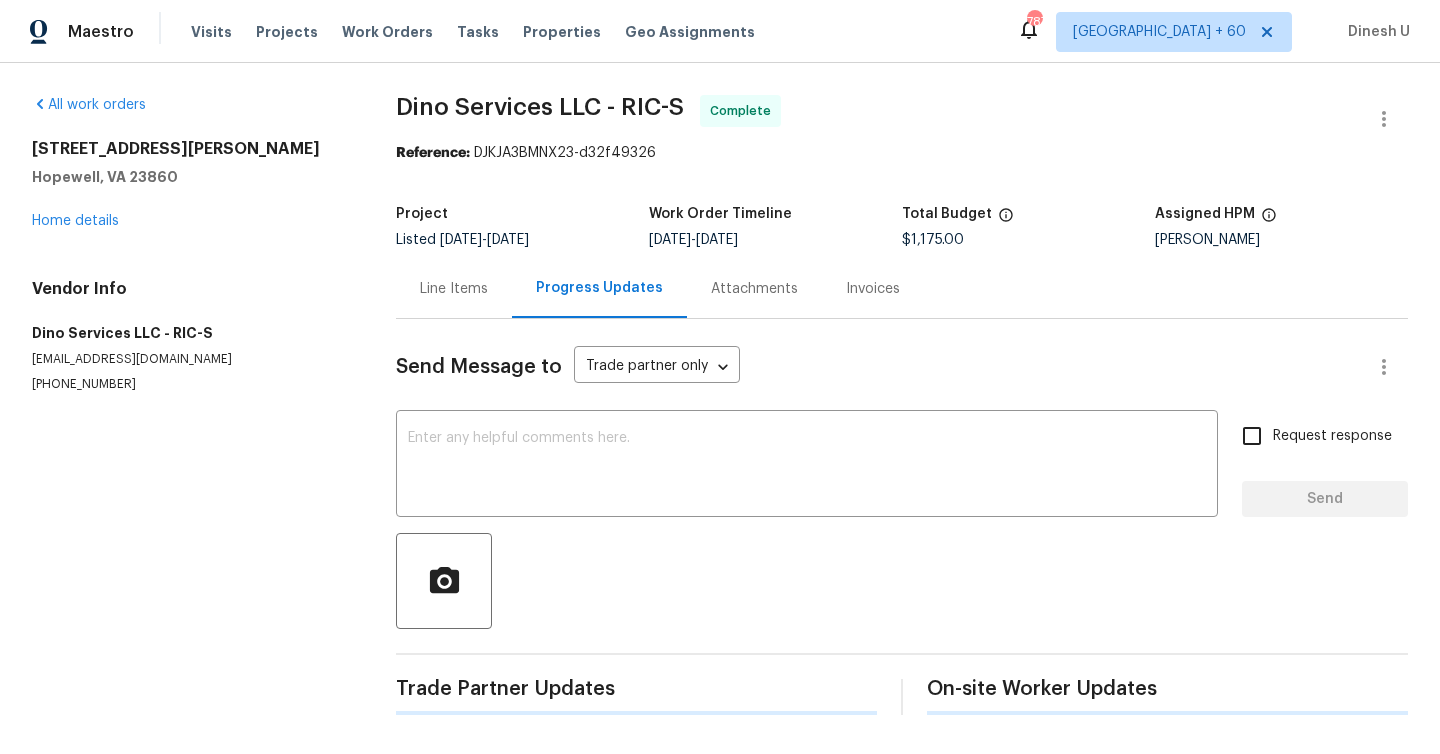 scroll, scrollTop: 0, scrollLeft: 0, axis: both 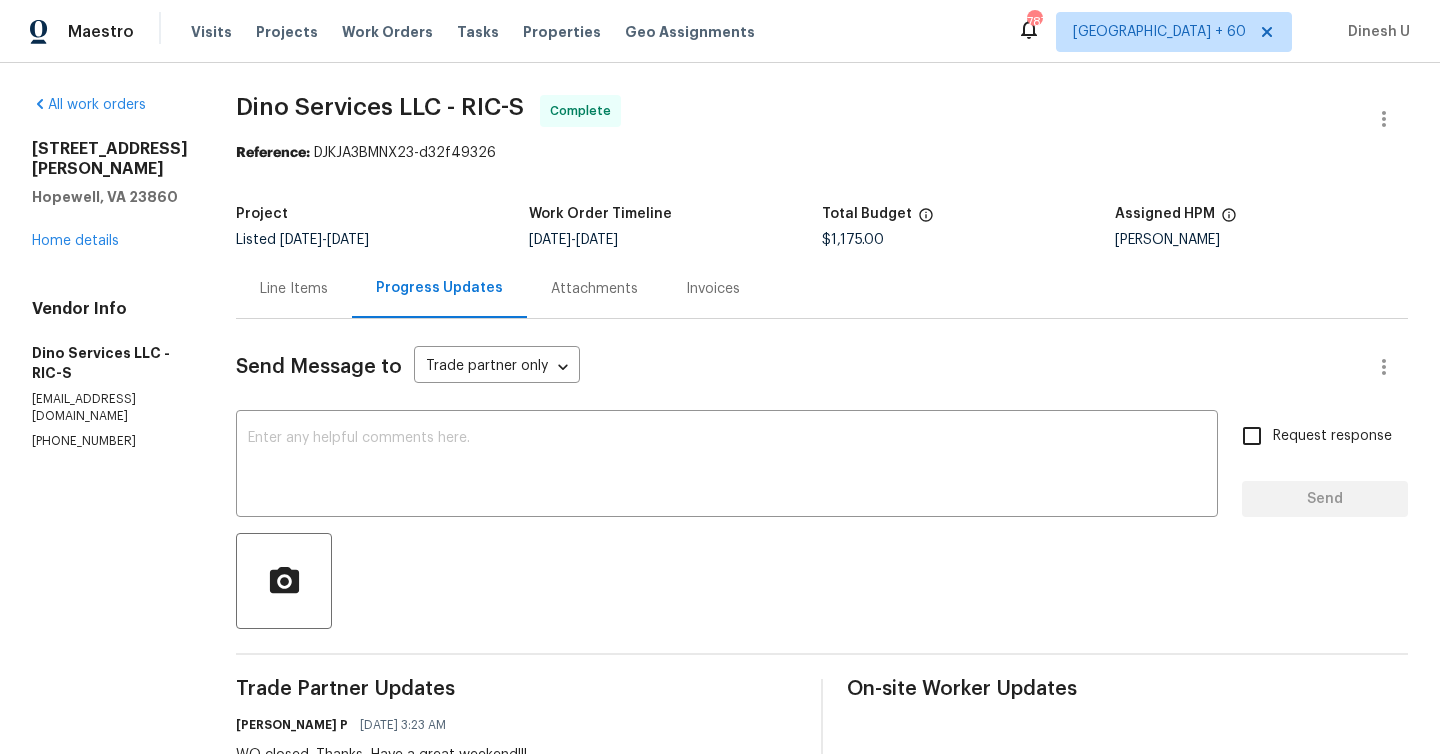 click on "Line Items" at bounding box center (294, 289) 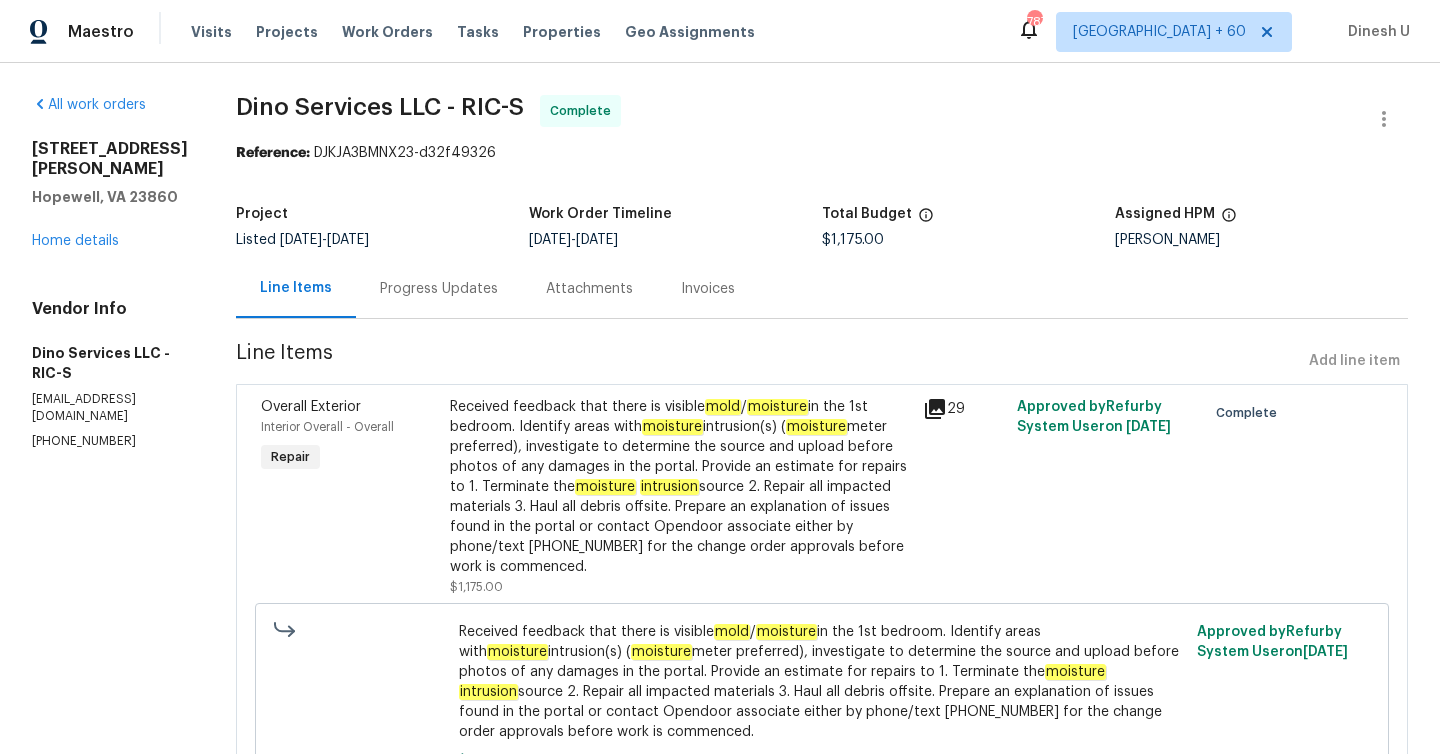click on "29" at bounding box center [964, 497] 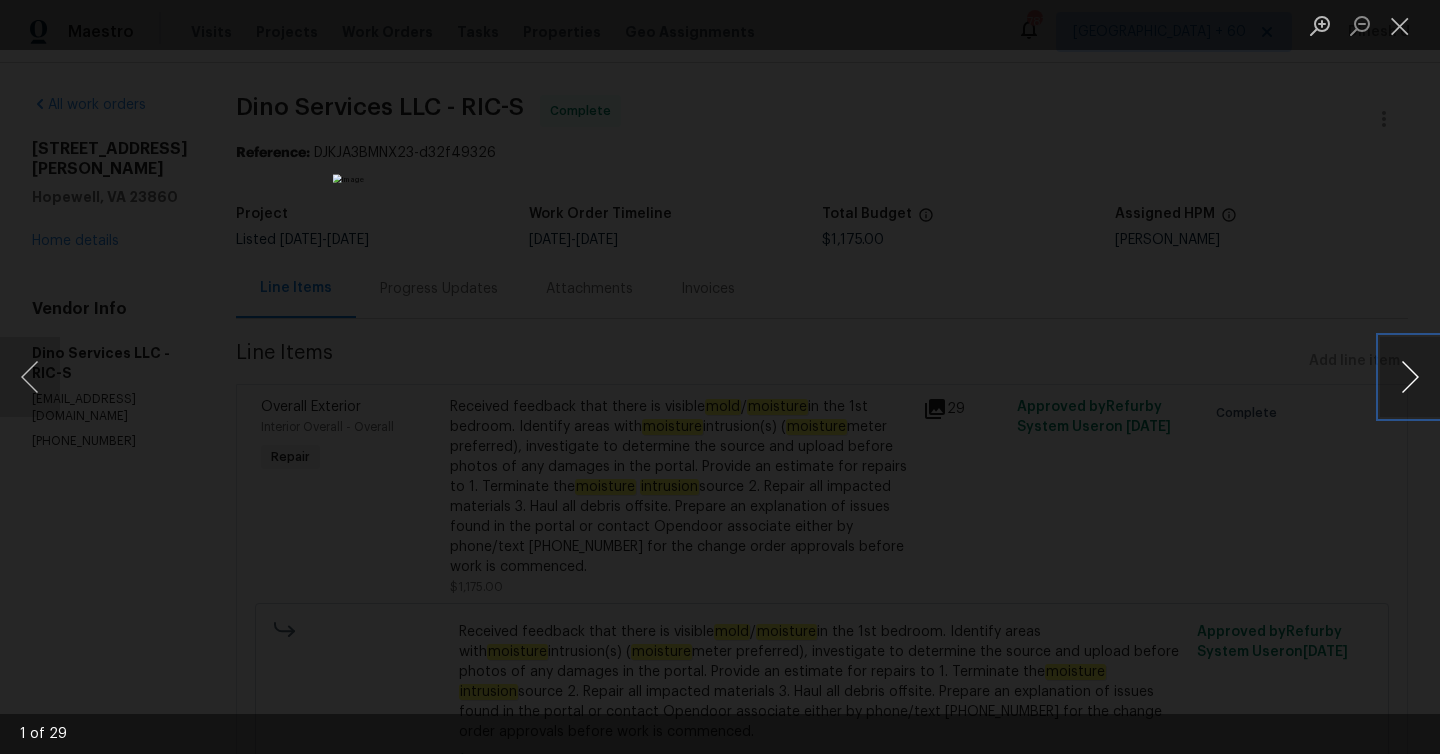 click at bounding box center [1410, 377] 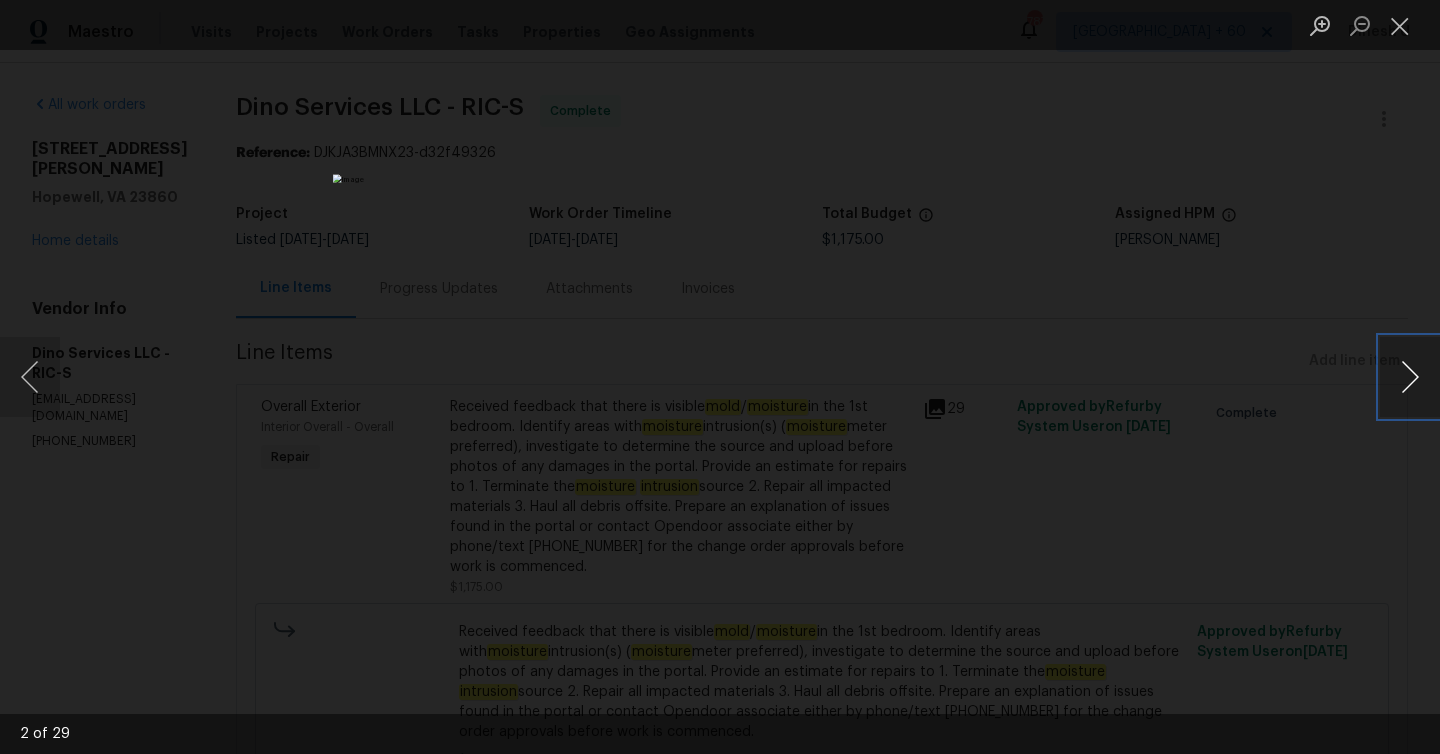 click at bounding box center (1410, 377) 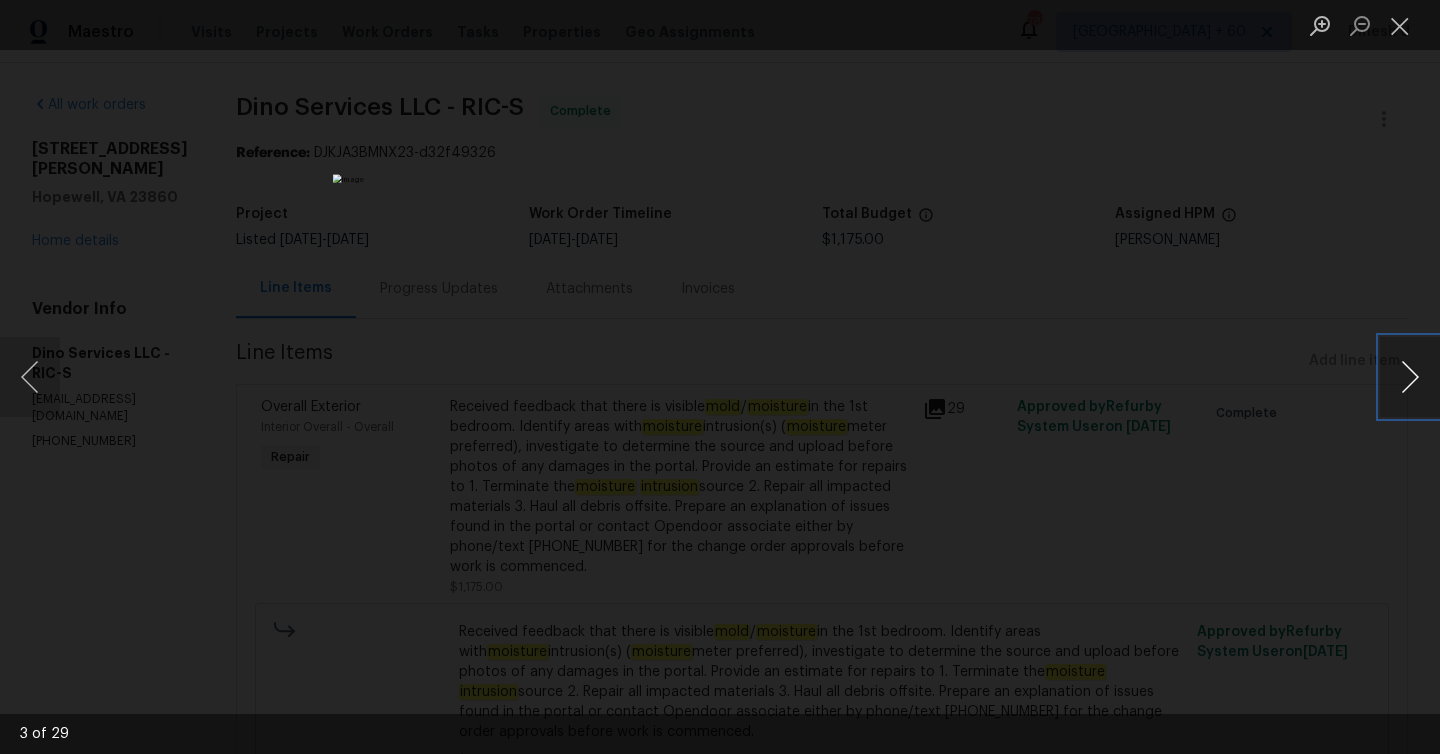 click at bounding box center [1410, 377] 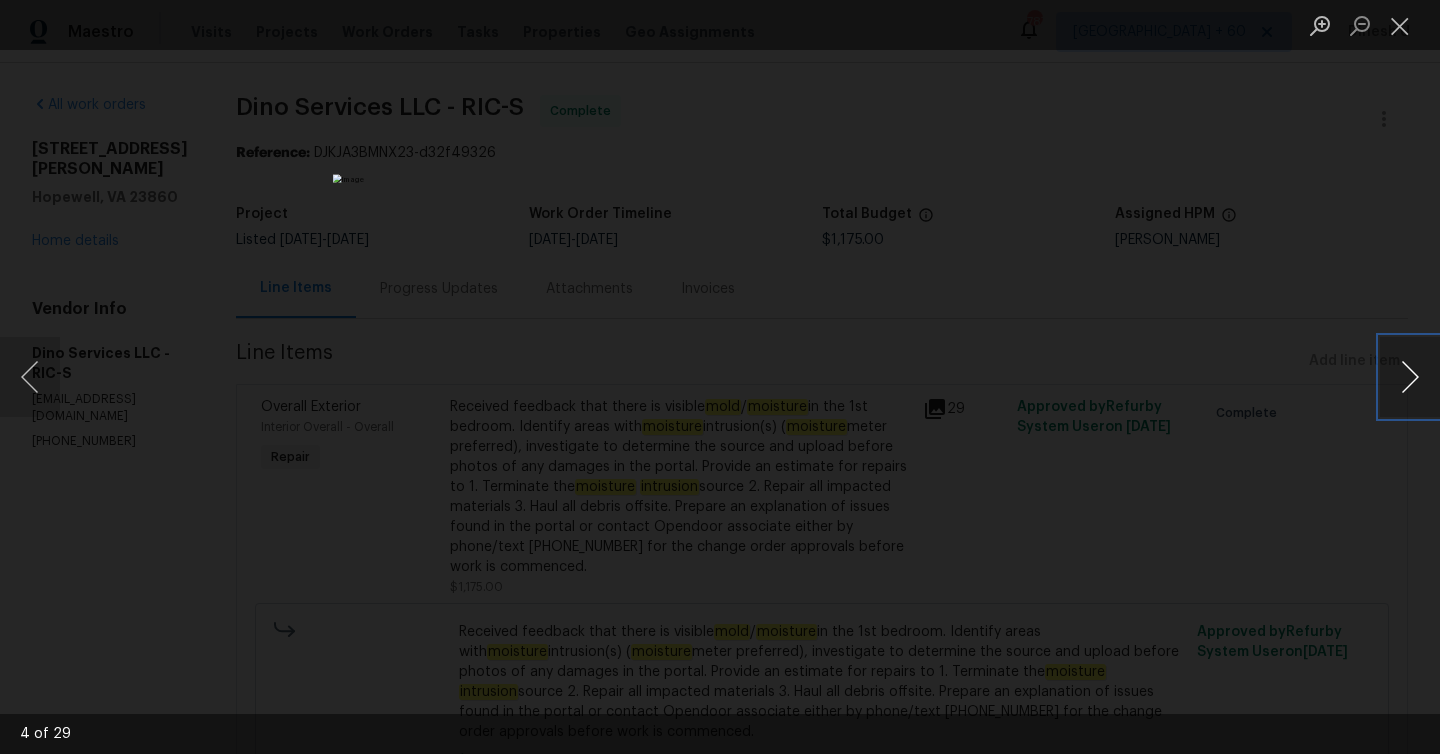 click at bounding box center (1410, 377) 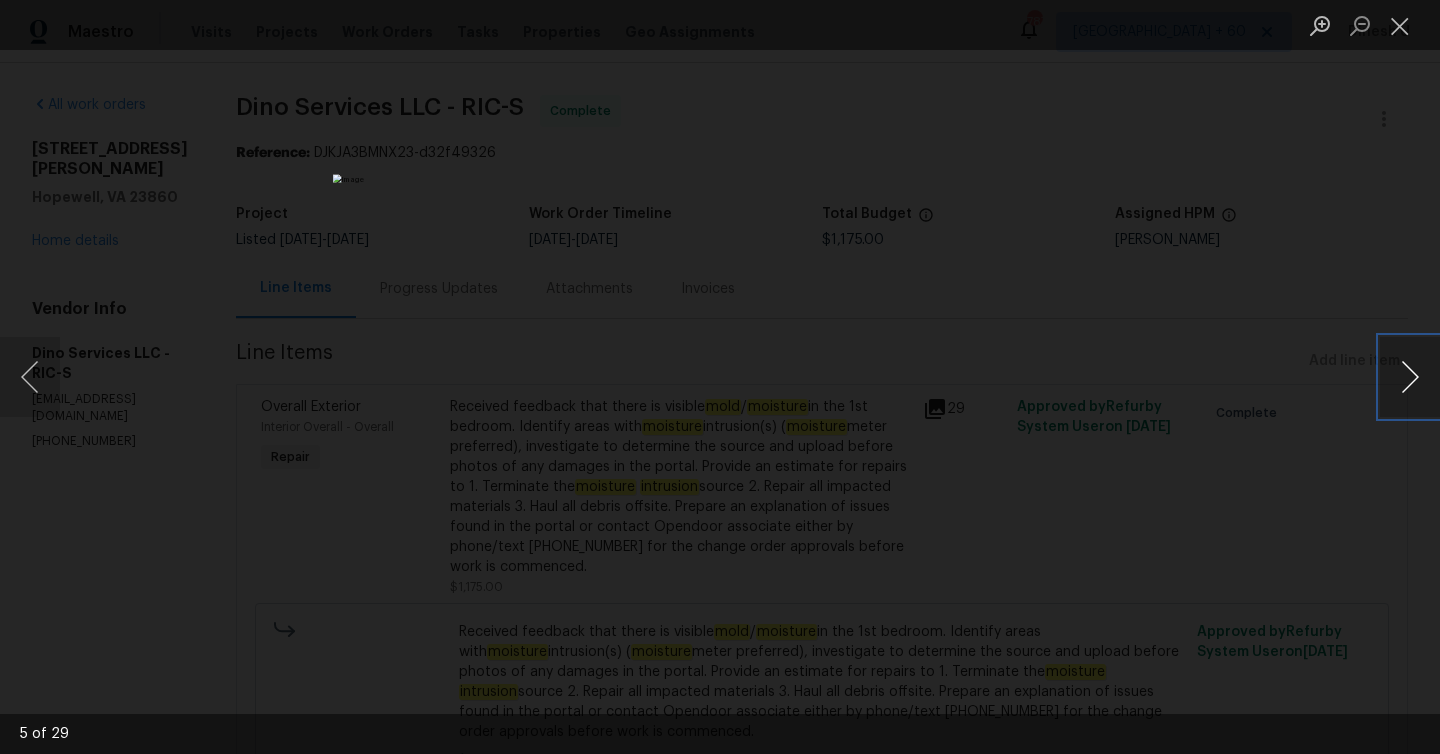click at bounding box center [1410, 377] 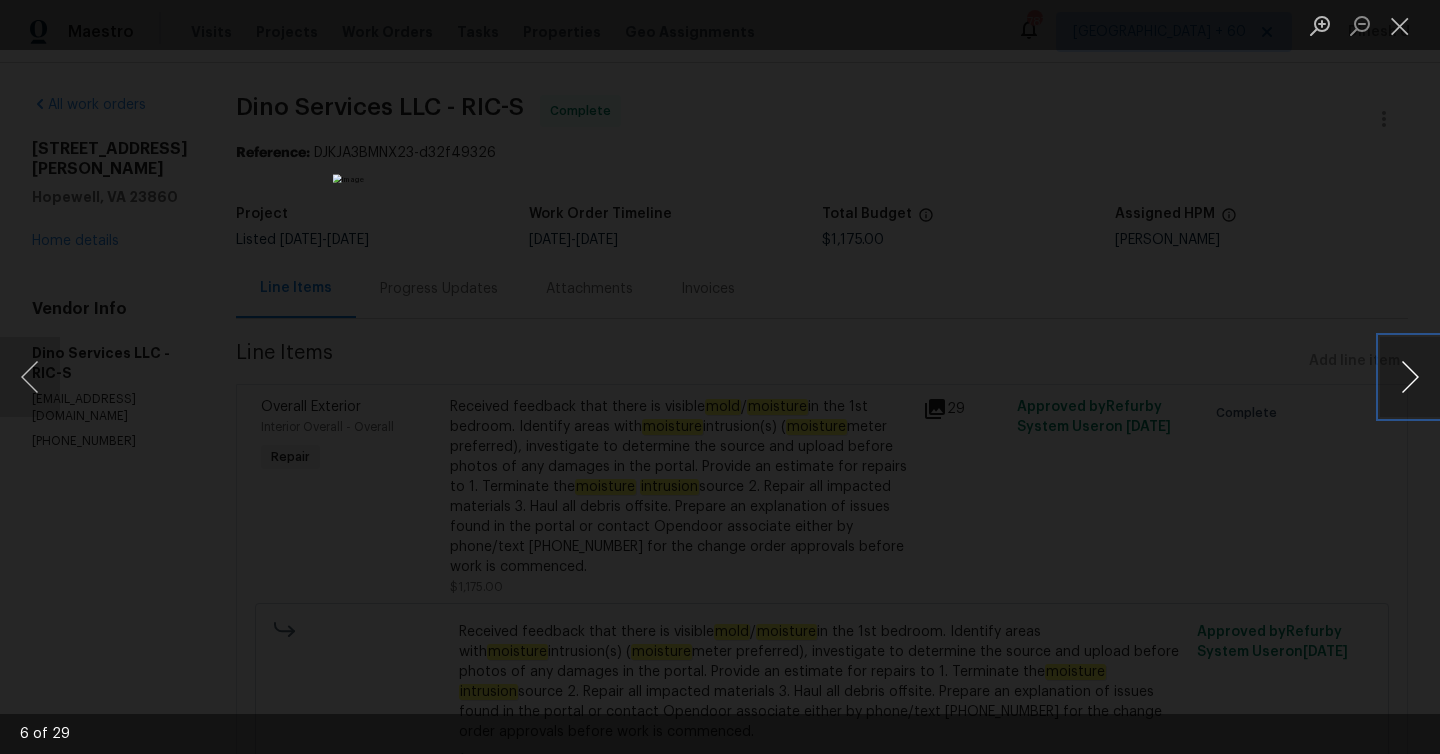 click at bounding box center (1410, 377) 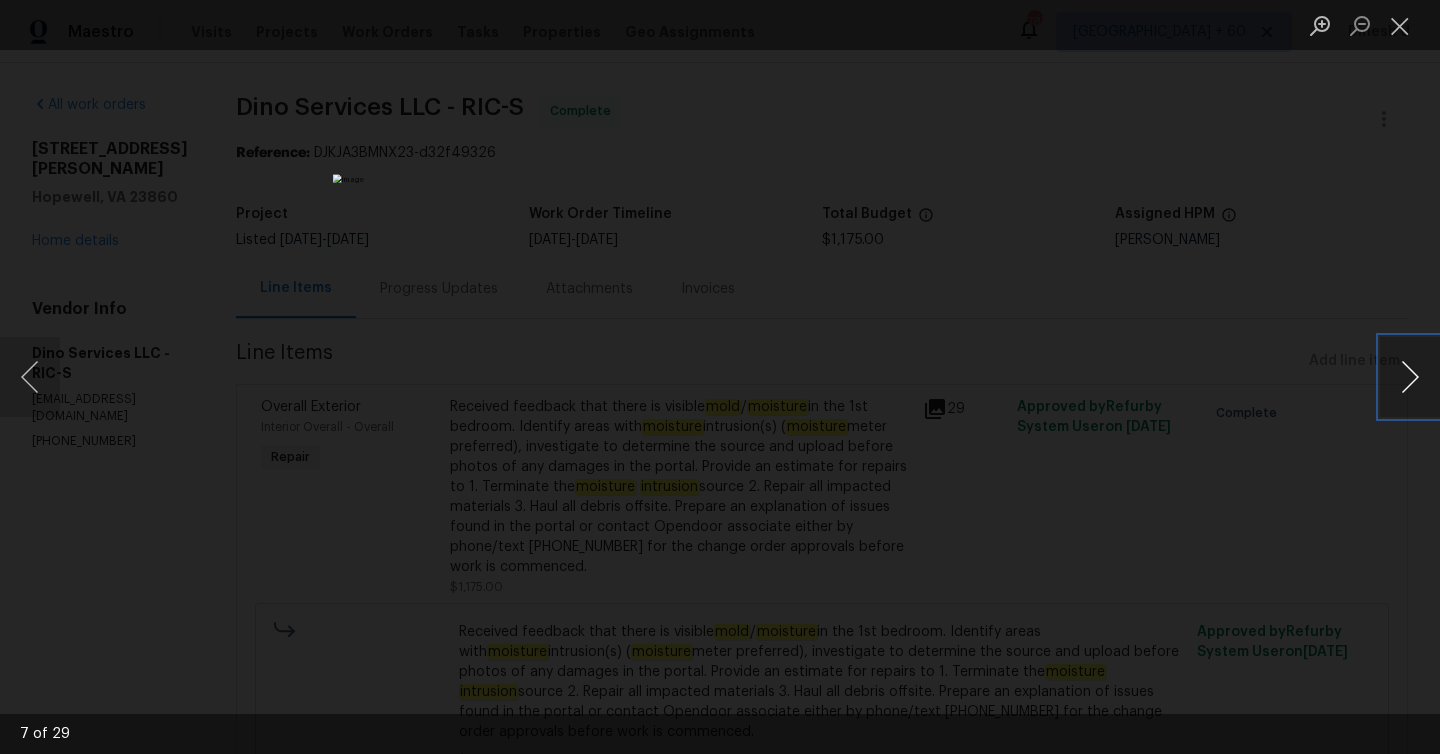 click at bounding box center [1410, 377] 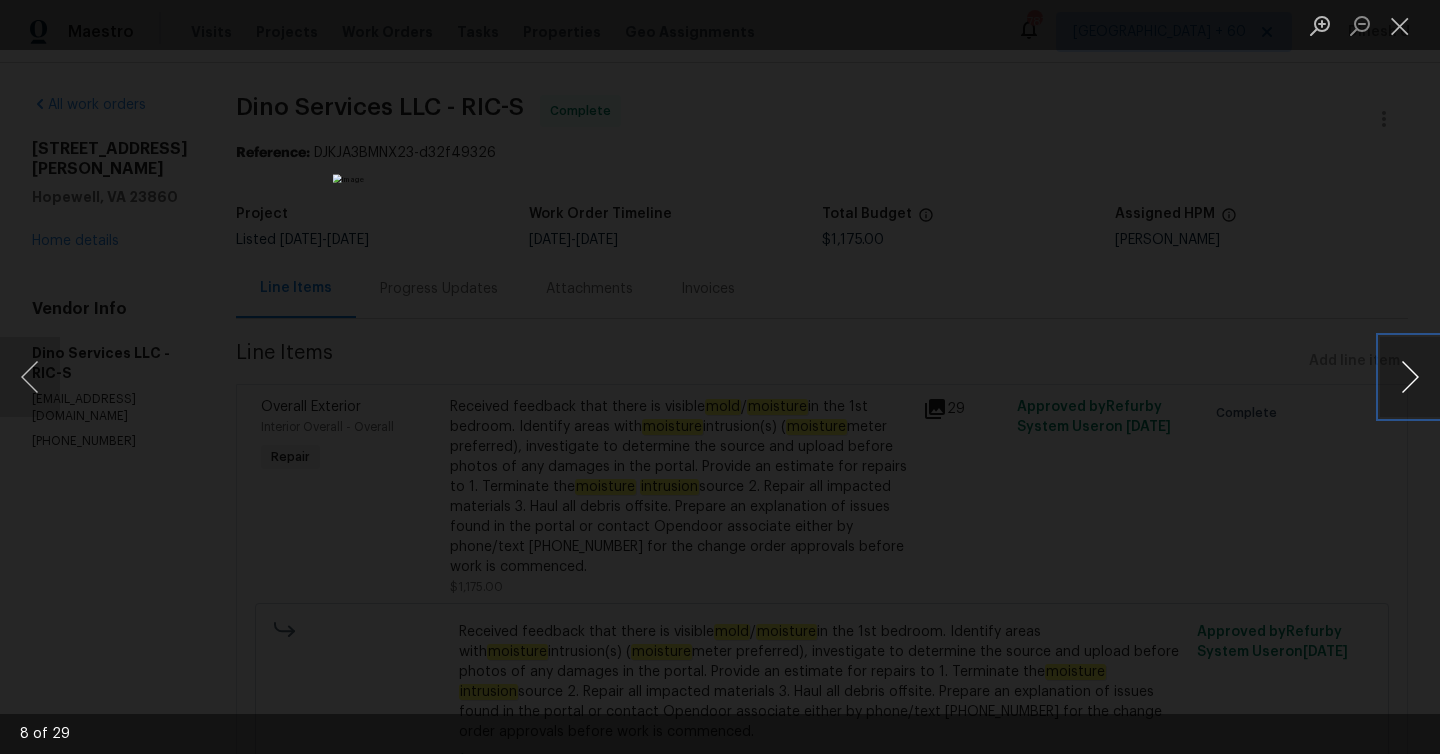 click at bounding box center [1410, 377] 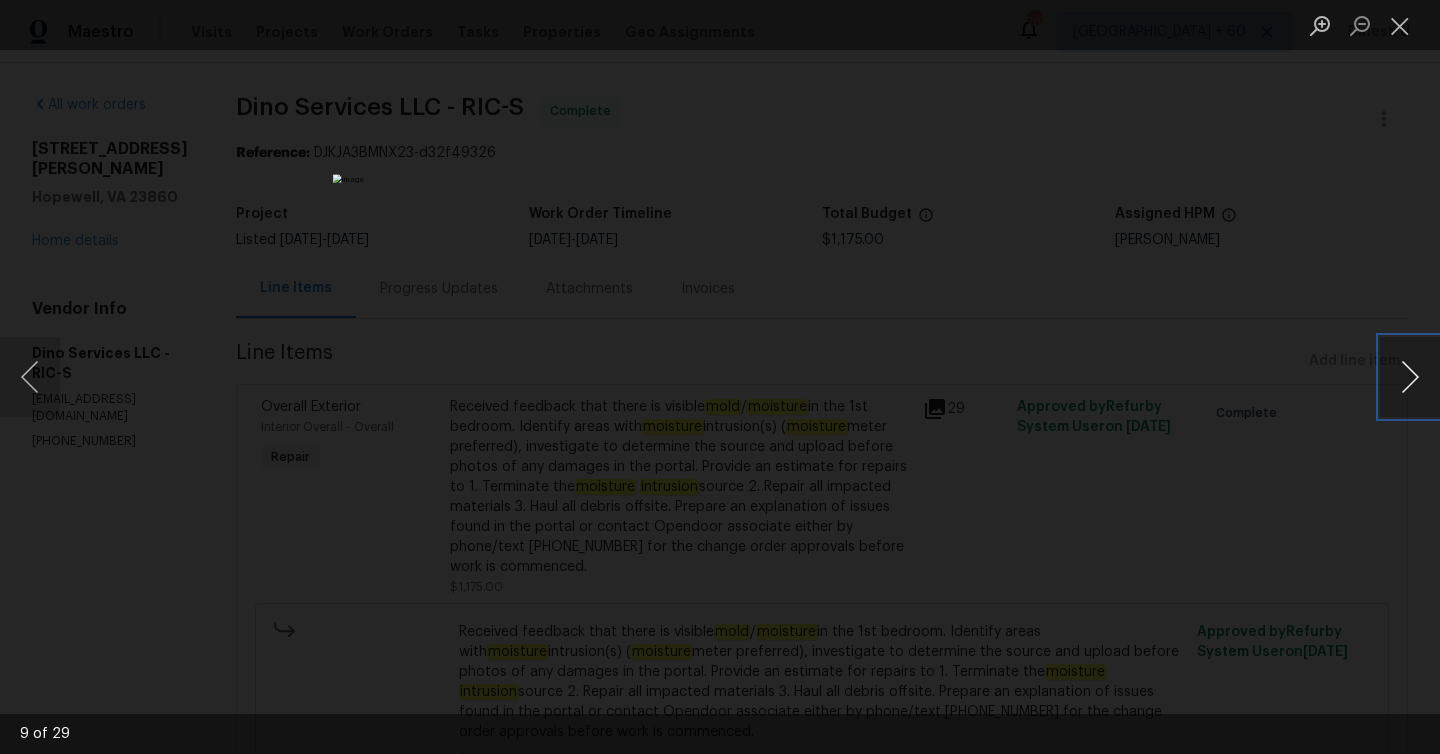 click at bounding box center [1410, 377] 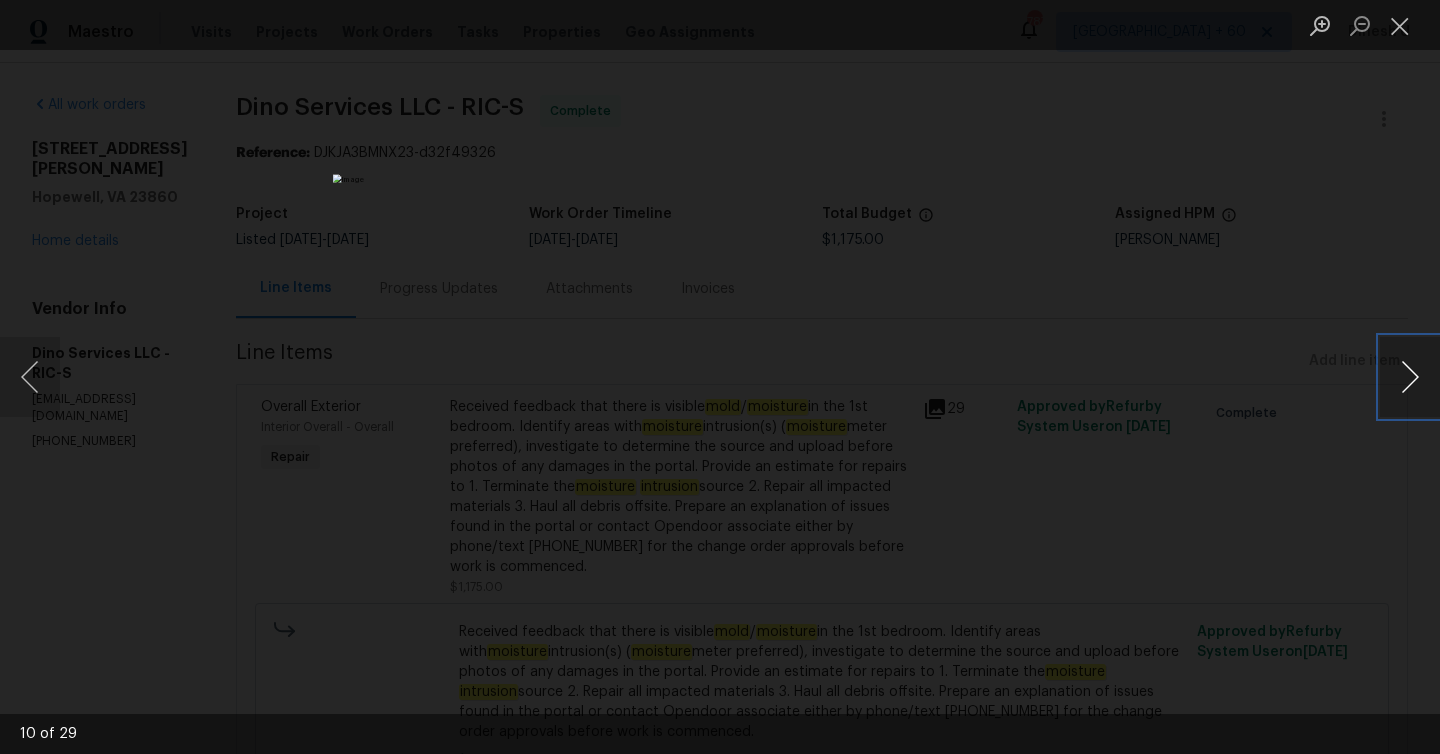 click at bounding box center (1410, 377) 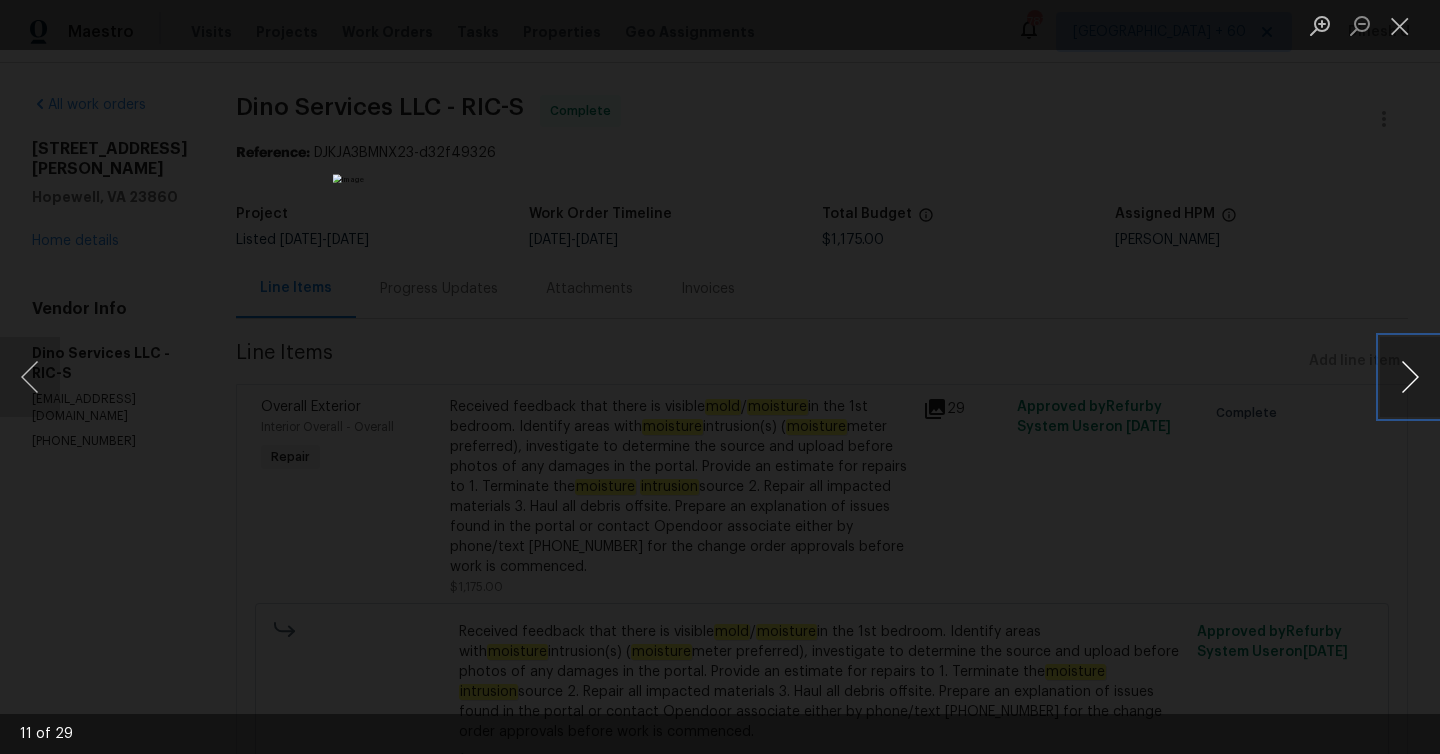 click at bounding box center [1410, 377] 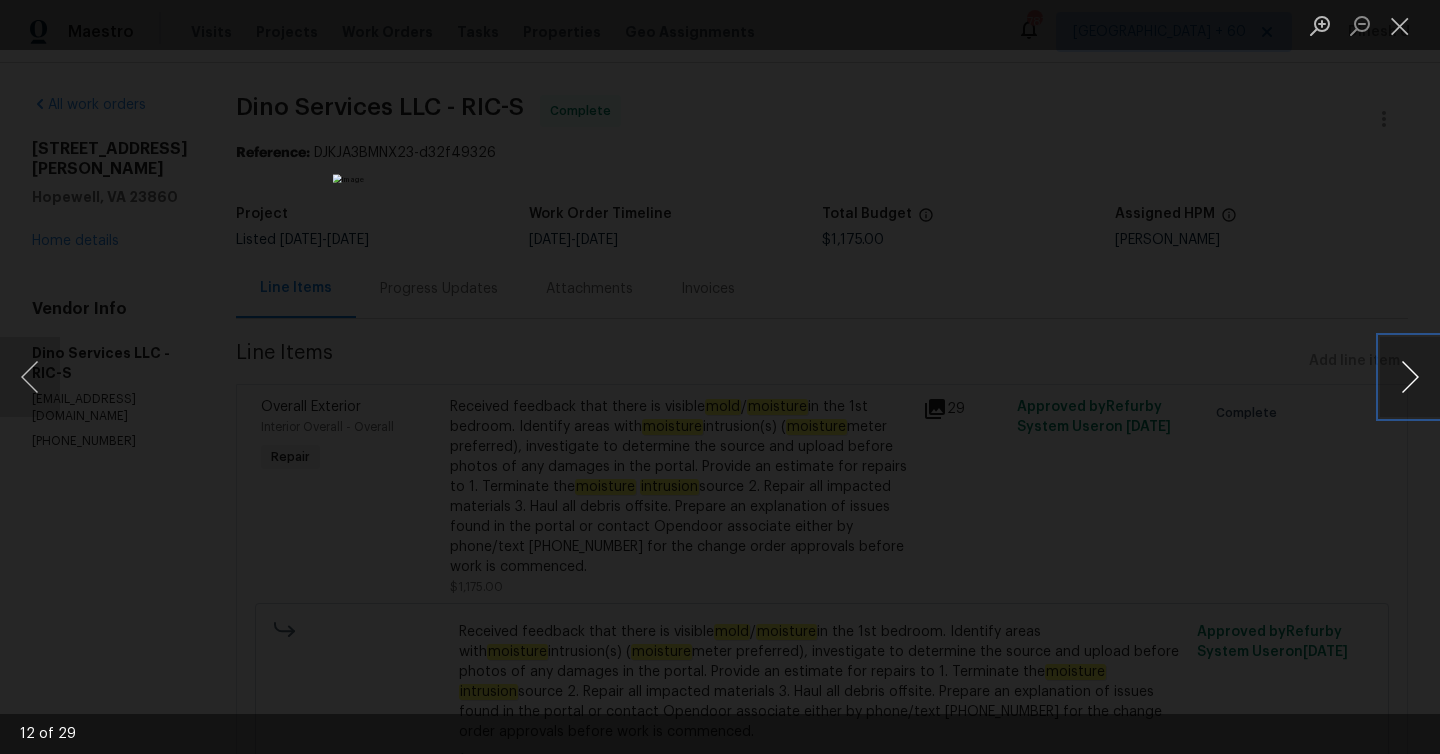 click at bounding box center (1410, 377) 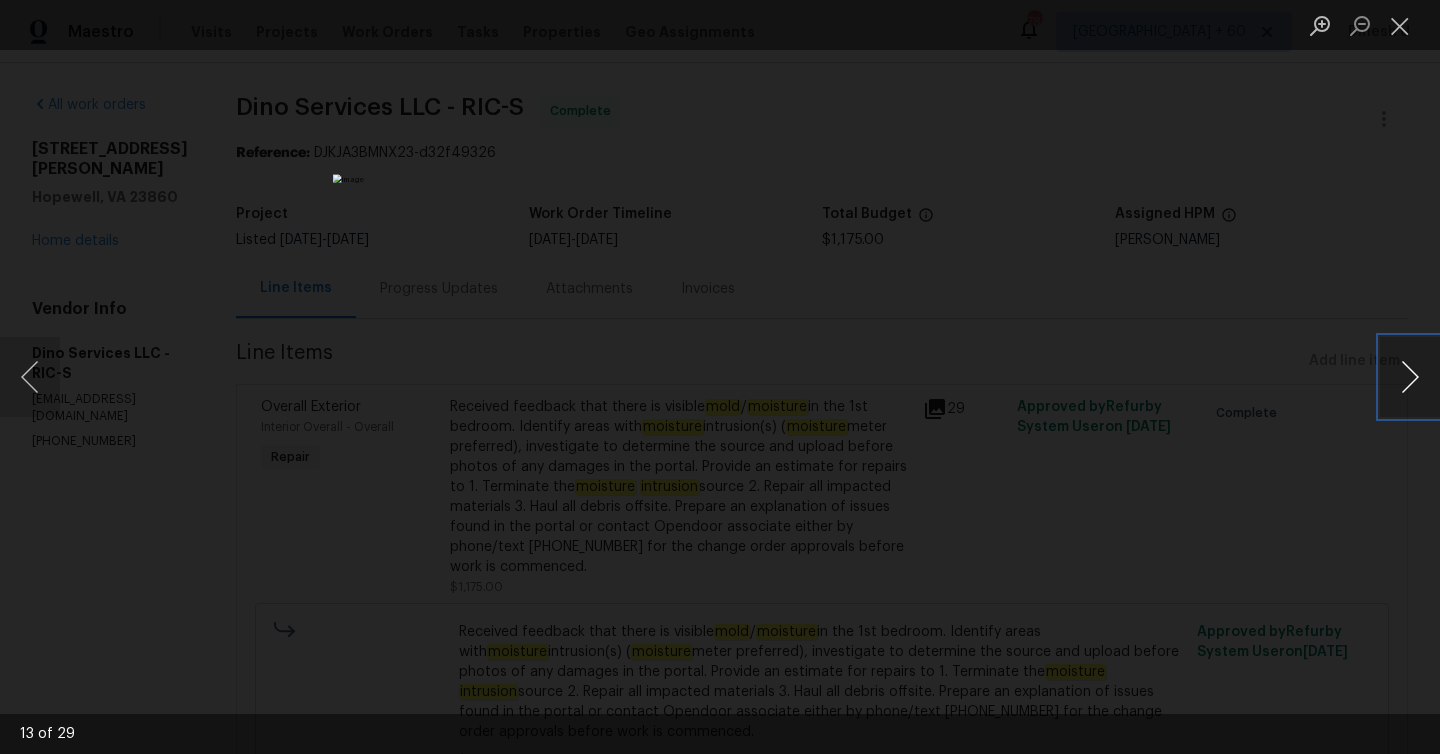 click at bounding box center (1410, 377) 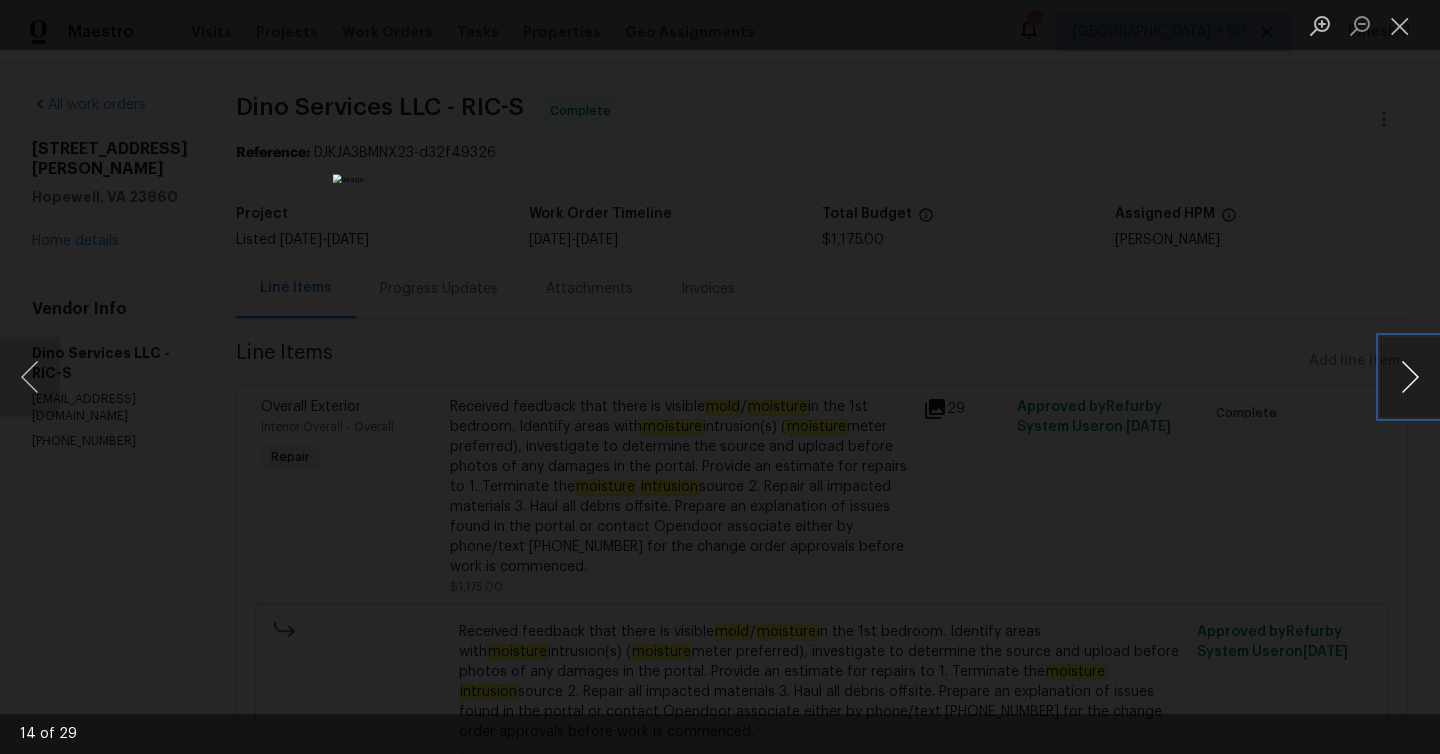 click at bounding box center (1410, 377) 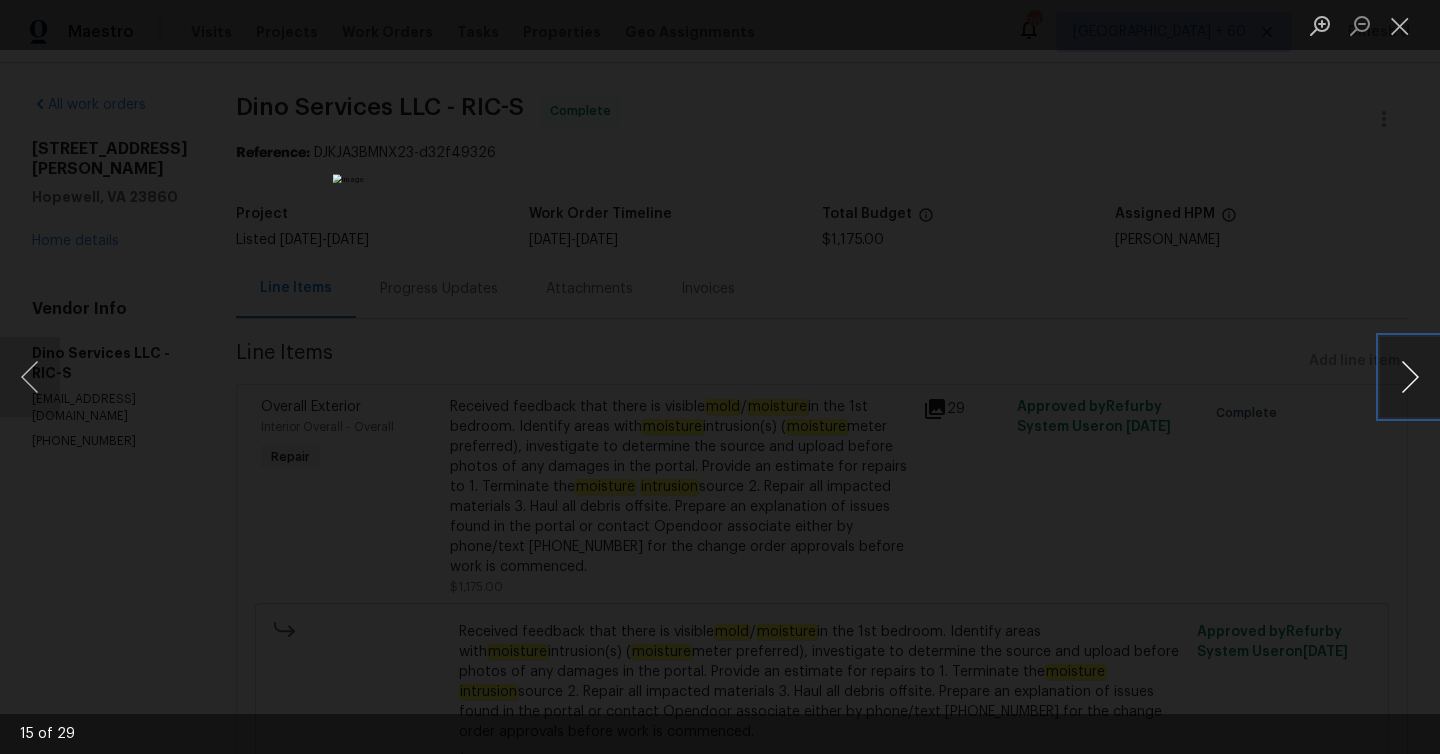 click at bounding box center [1410, 377] 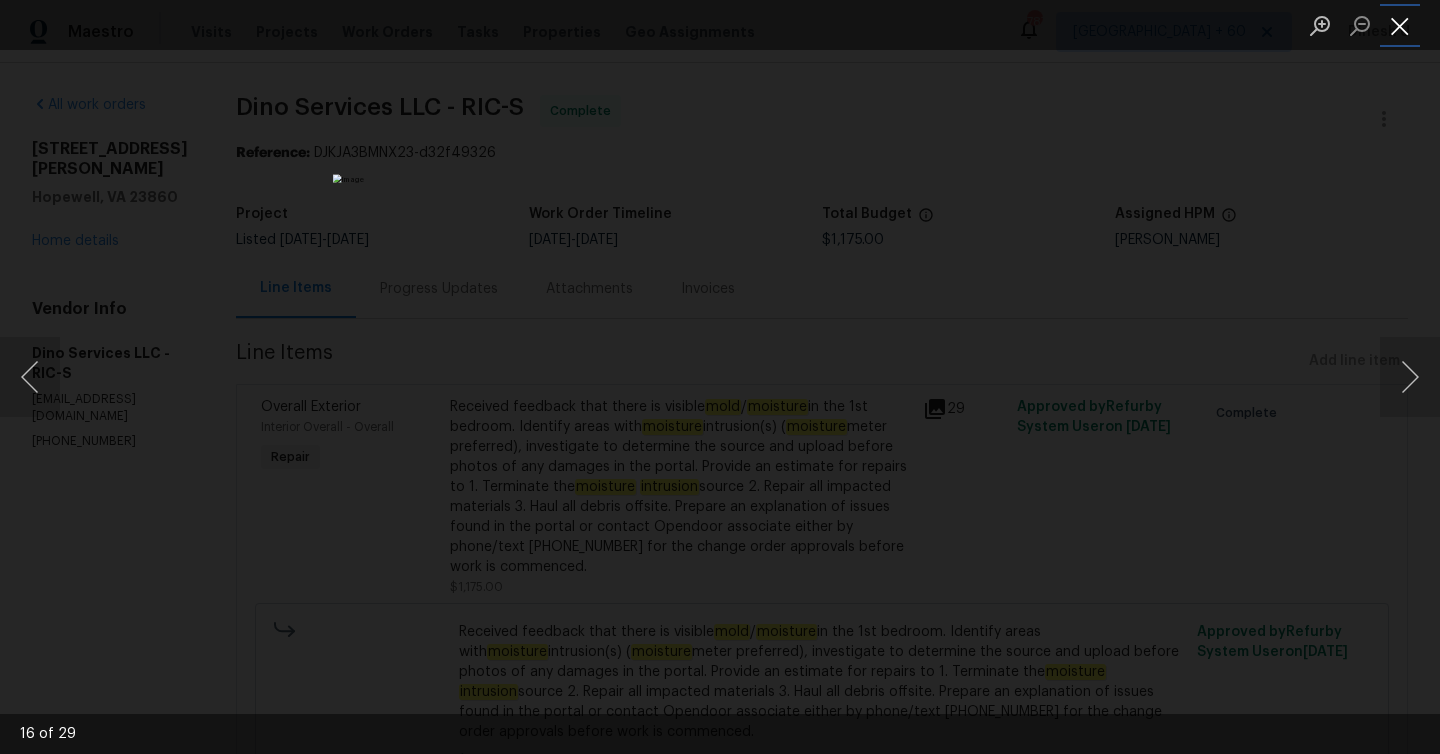 click at bounding box center [1400, 25] 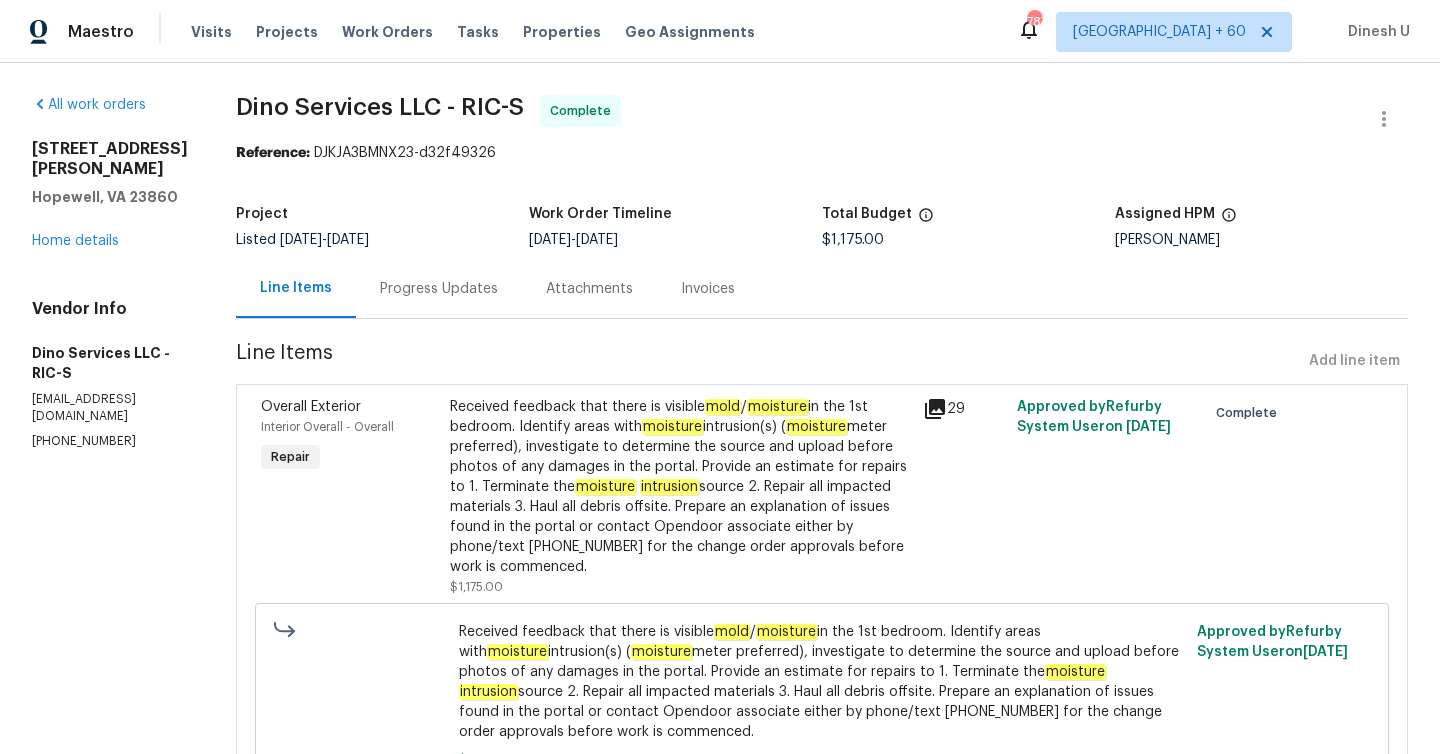 click on "Progress Updates" at bounding box center [439, 289] 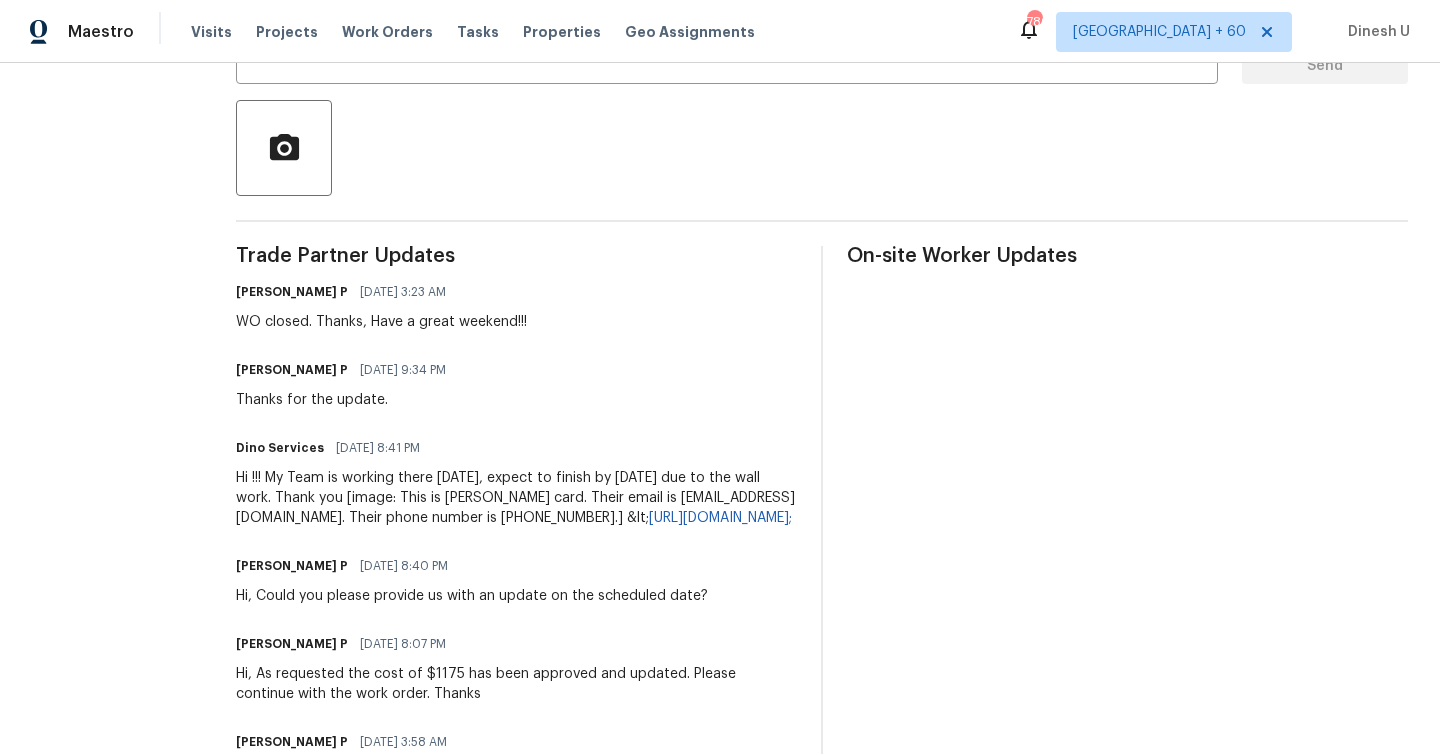 scroll, scrollTop: 0, scrollLeft: 0, axis: both 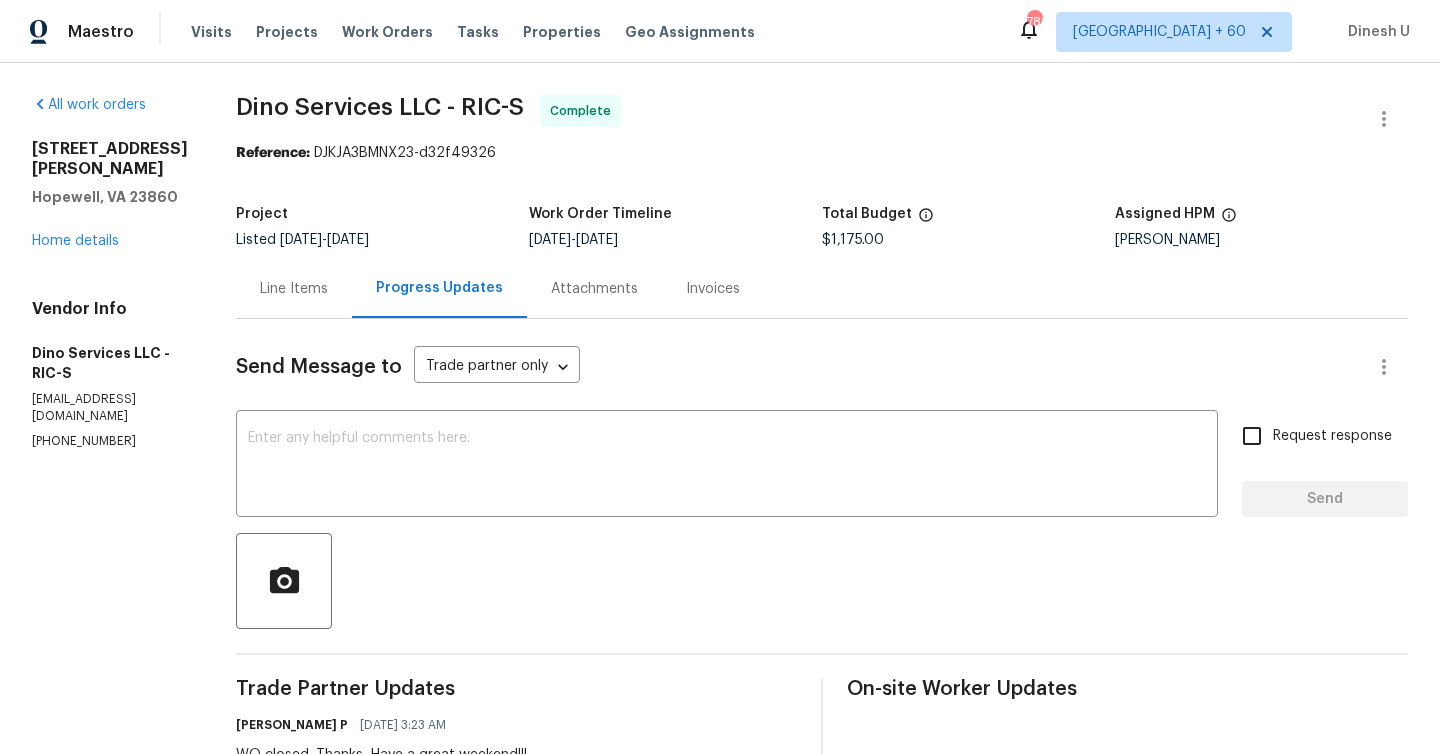 click on "Line Items" at bounding box center (294, 288) 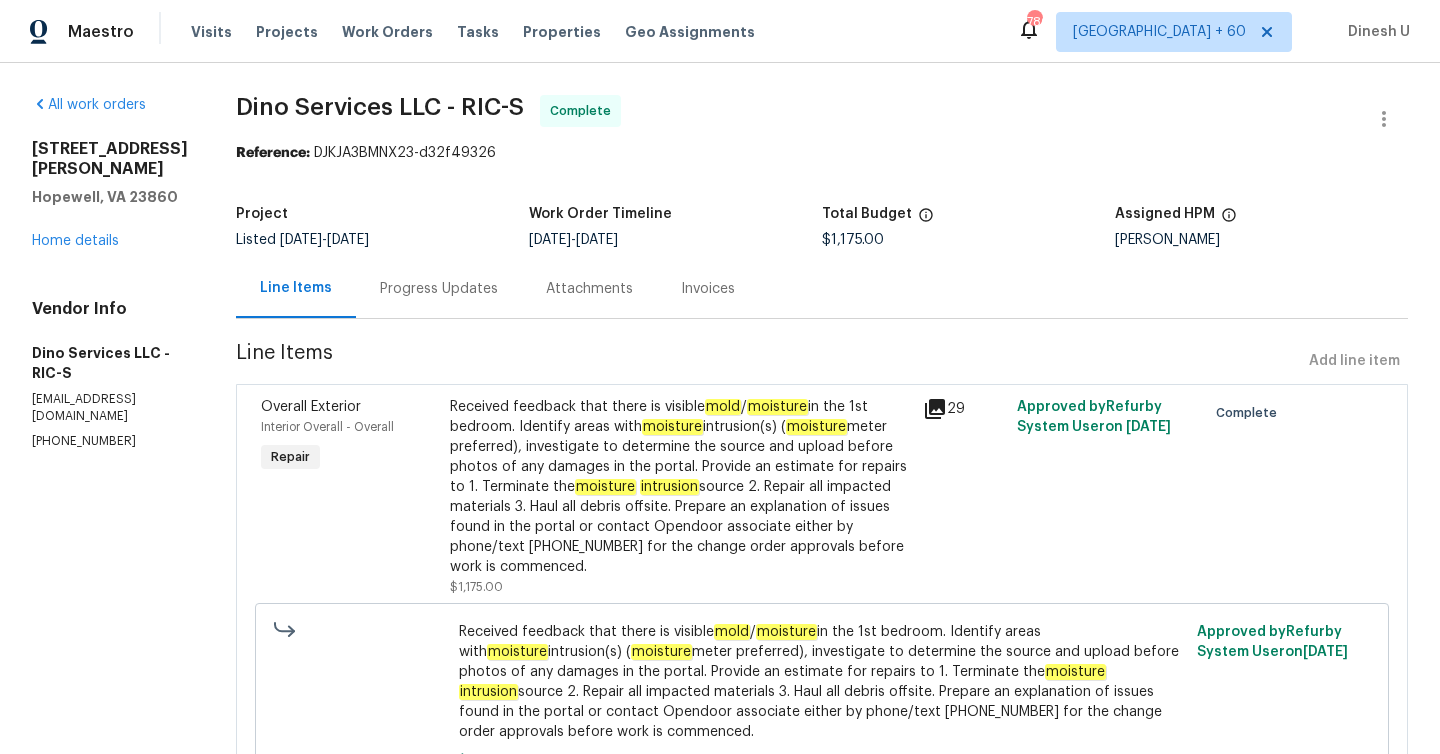click on "29" at bounding box center (964, 409) 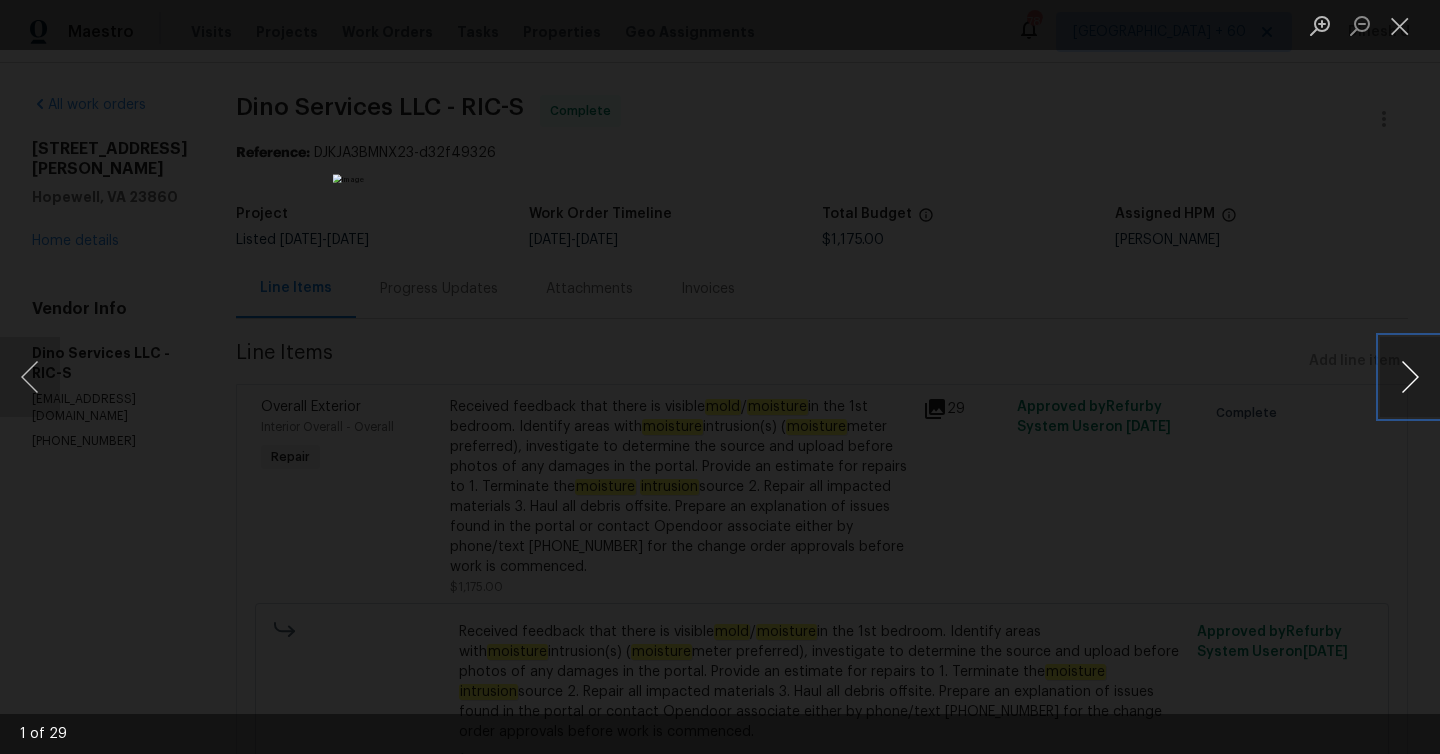 click at bounding box center [1410, 377] 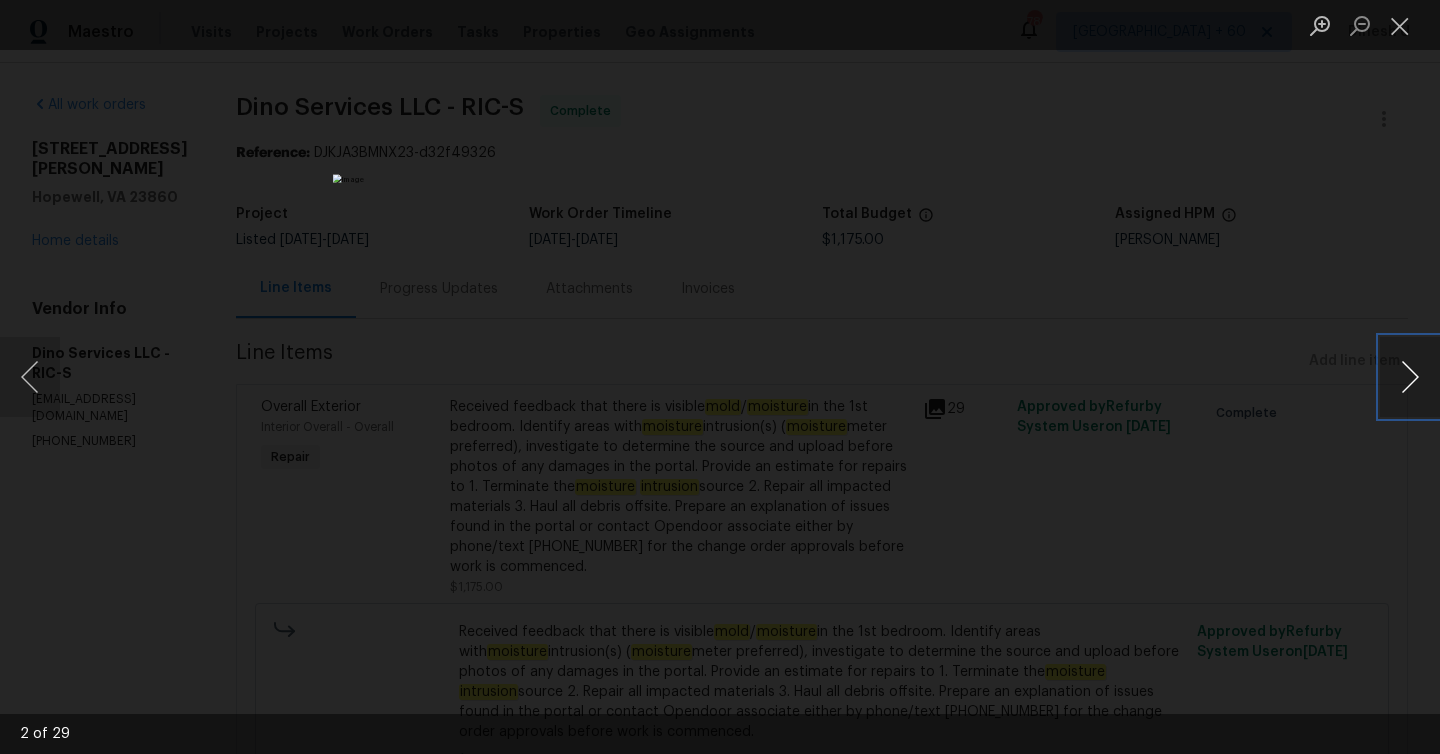 click at bounding box center [1410, 377] 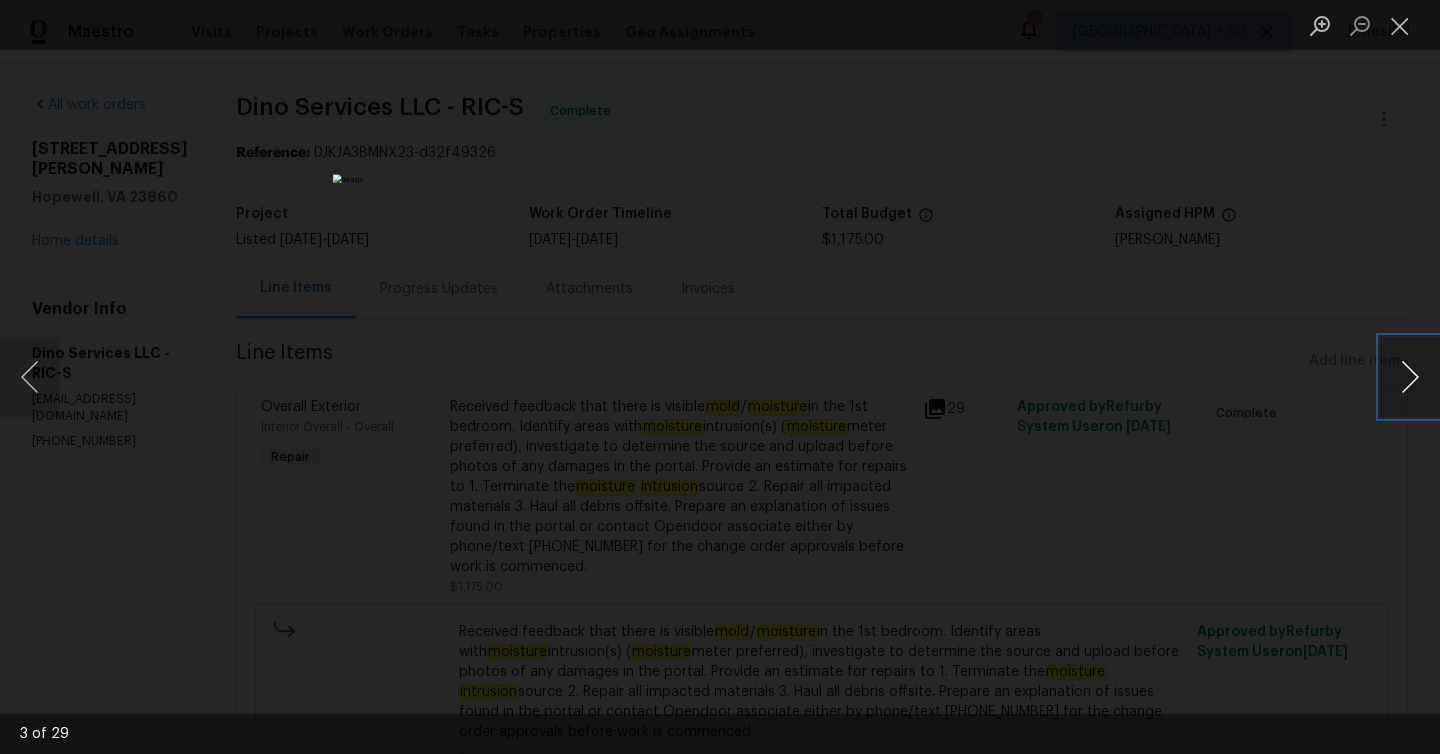 click at bounding box center (1410, 377) 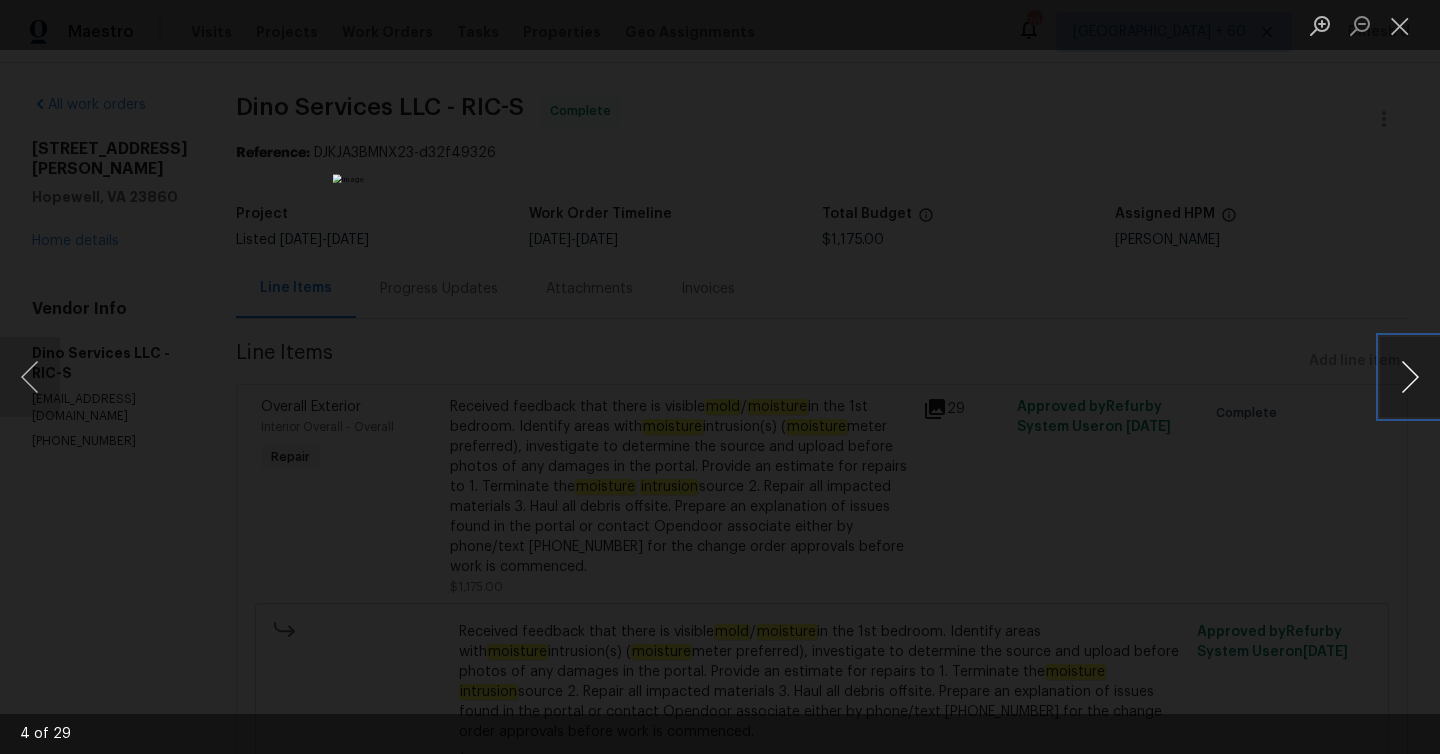 click at bounding box center [1410, 377] 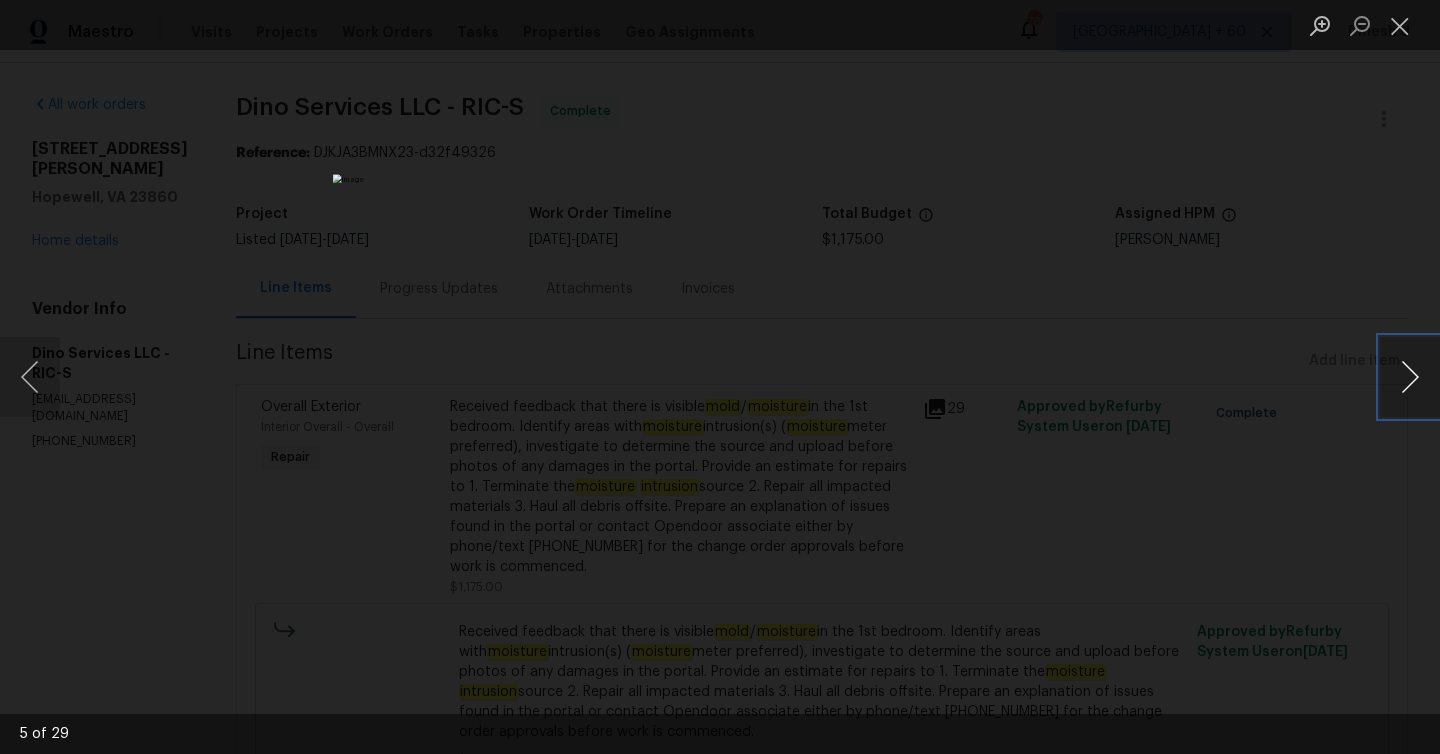 click at bounding box center (1410, 377) 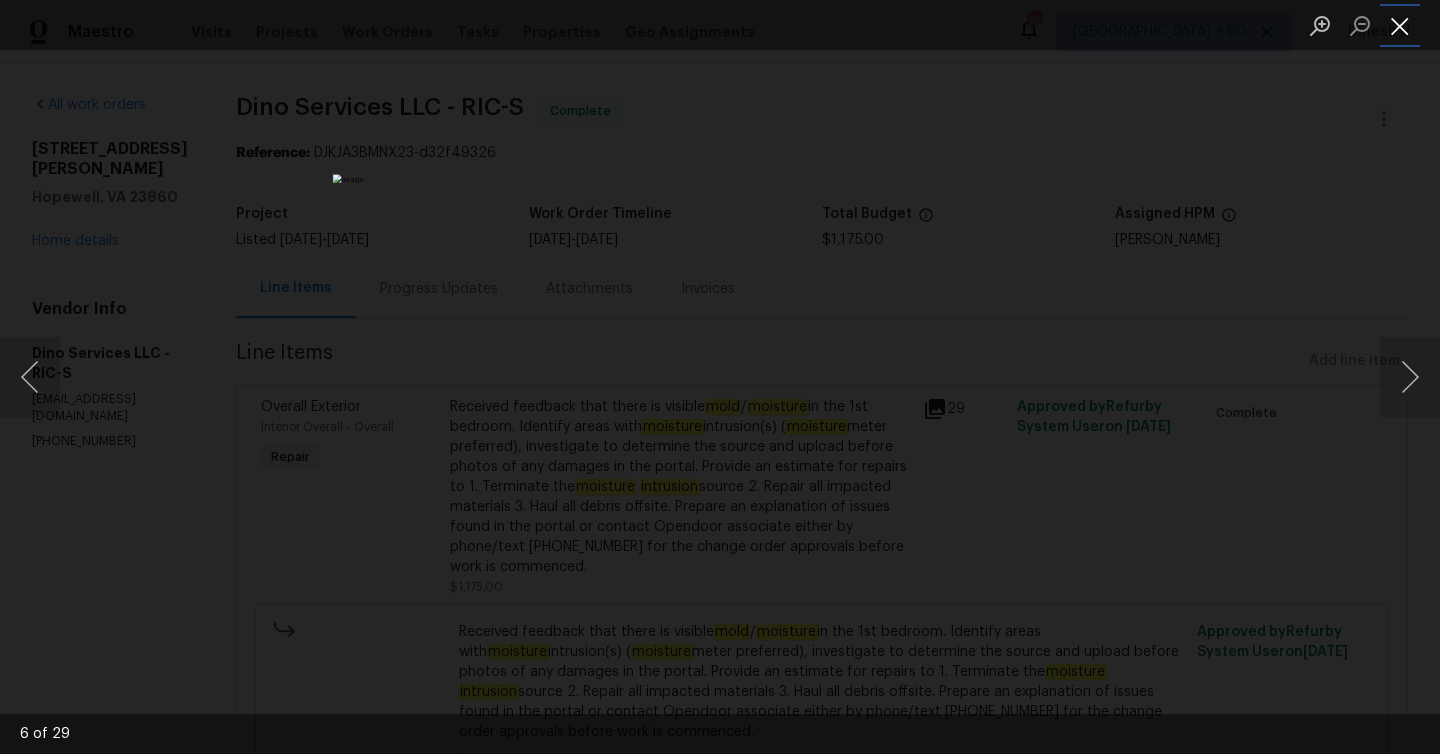 click at bounding box center [1400, 25] 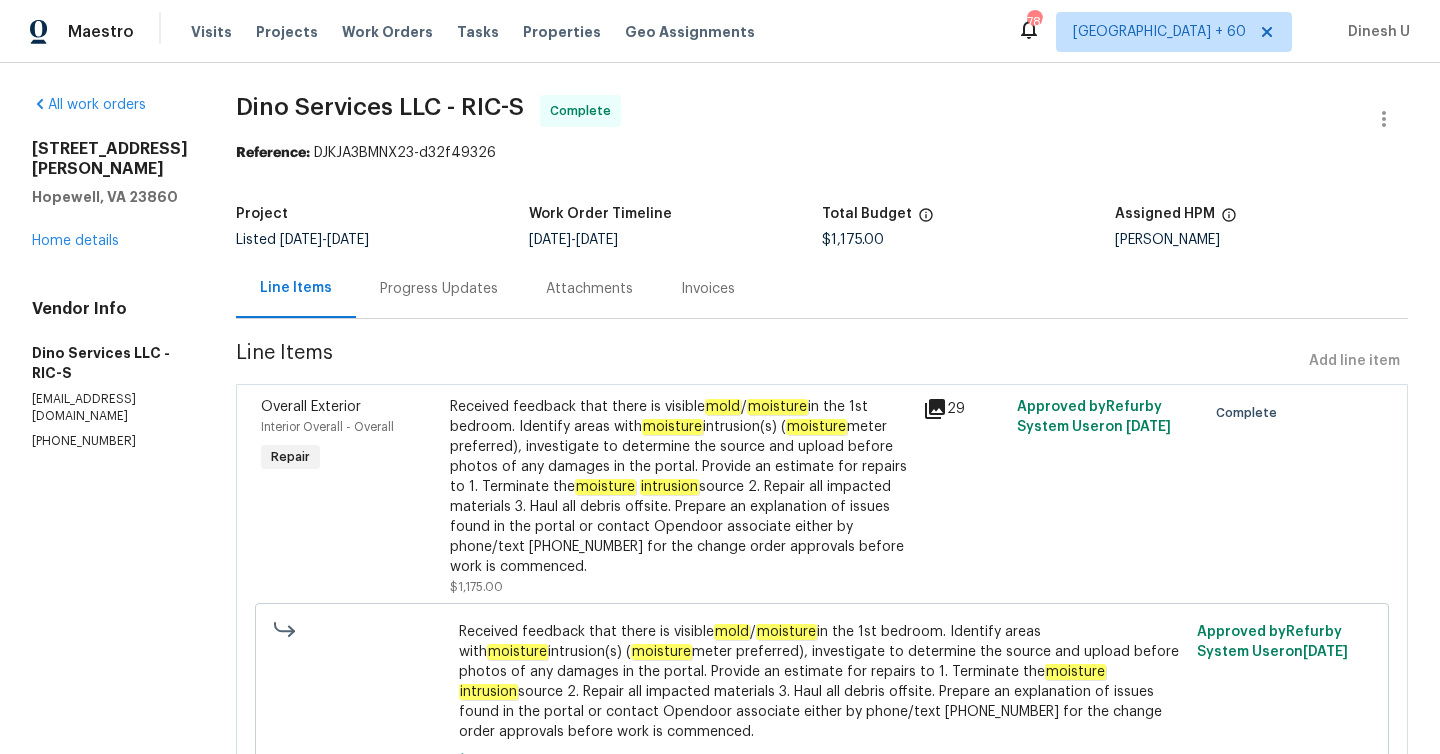 click on "Progress Updates" at bounding box center (439, 289) 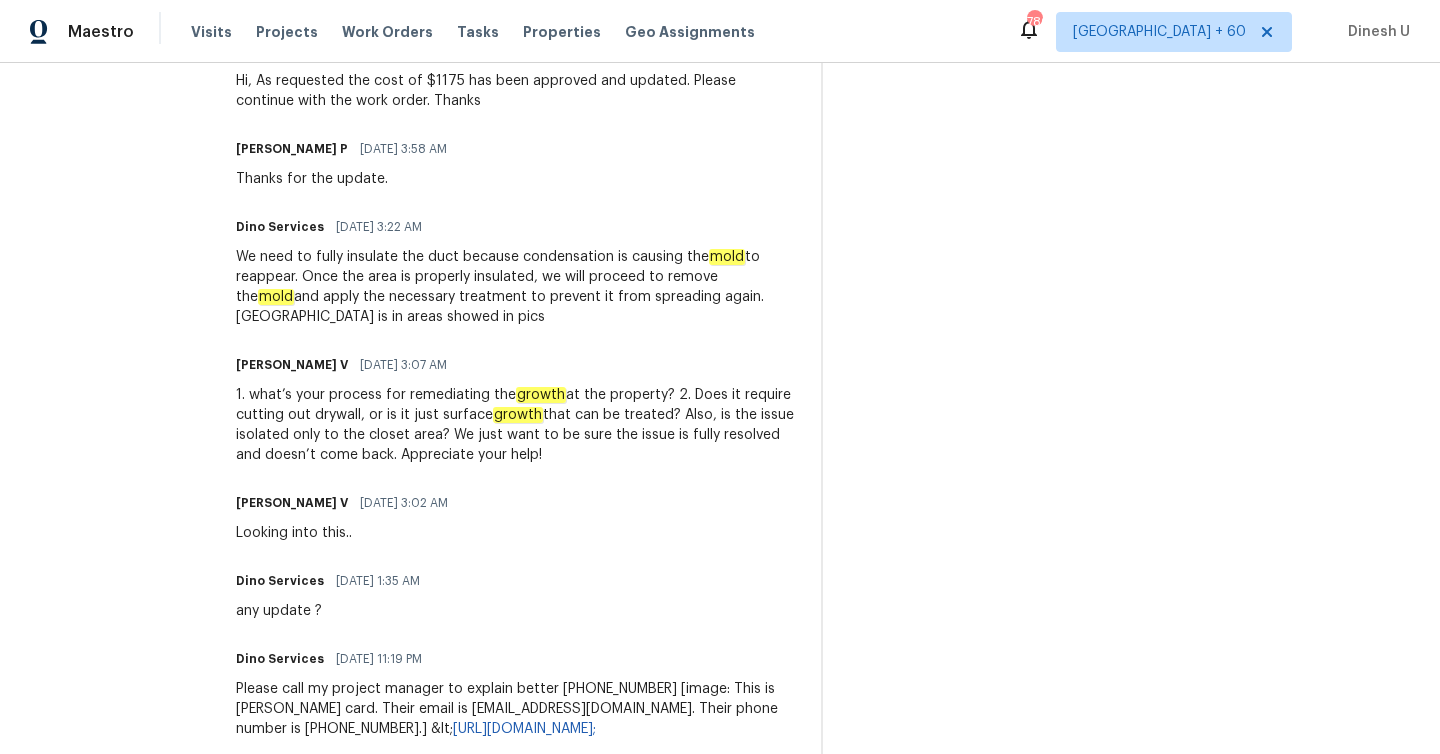 scroll, scrollTop: 1028, scrollLeft: 0, axis: vertical 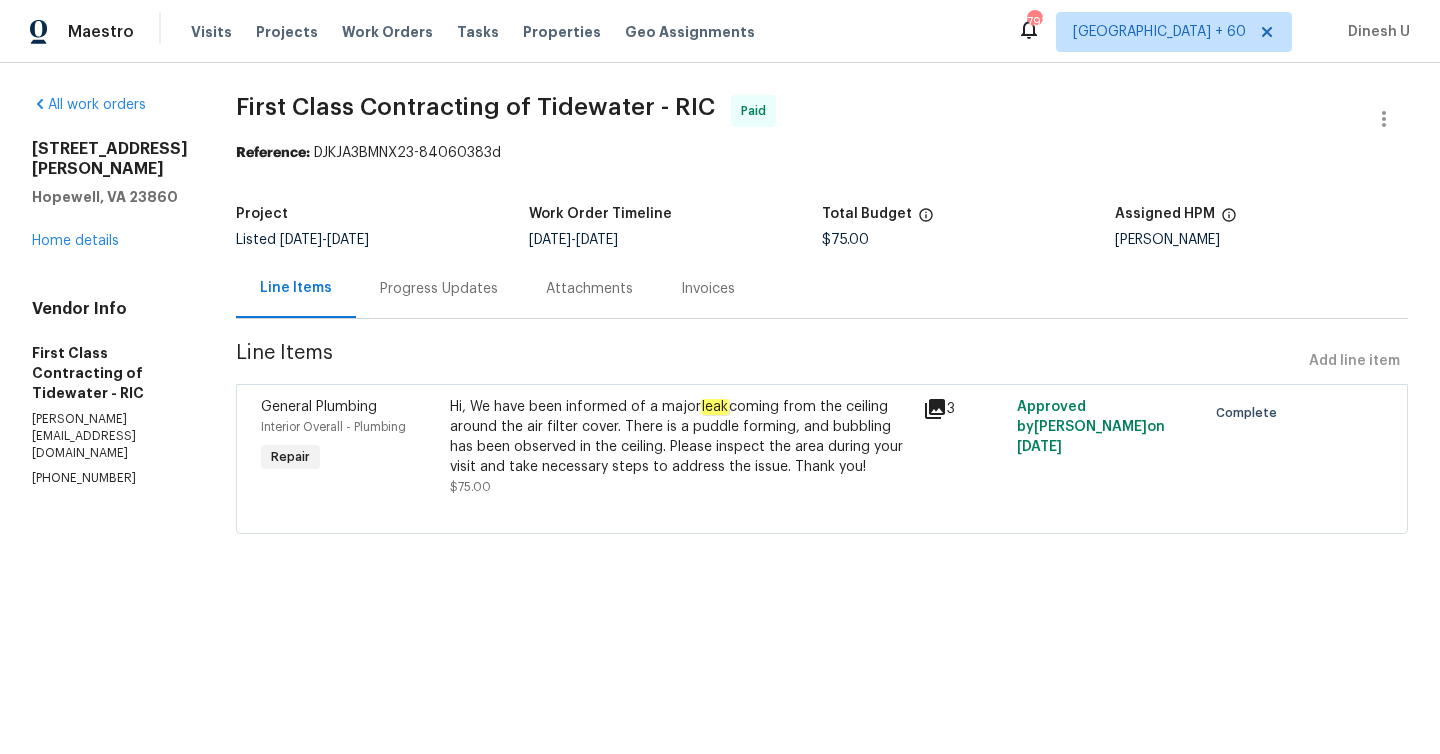 click on "Progress Updates" at bounding box center (439, 289) 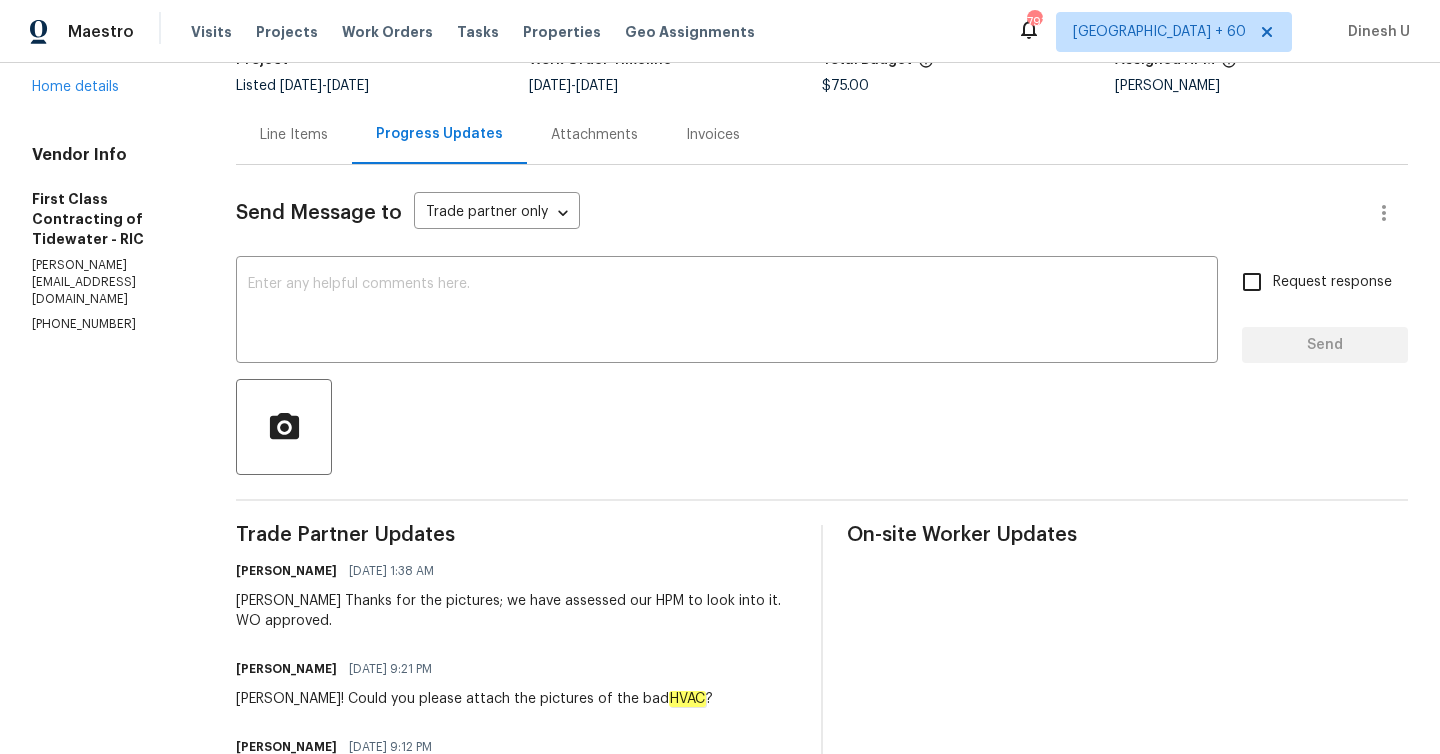 scroll, scrollTop: 92, scrollLeft: 0, axis: vertical 